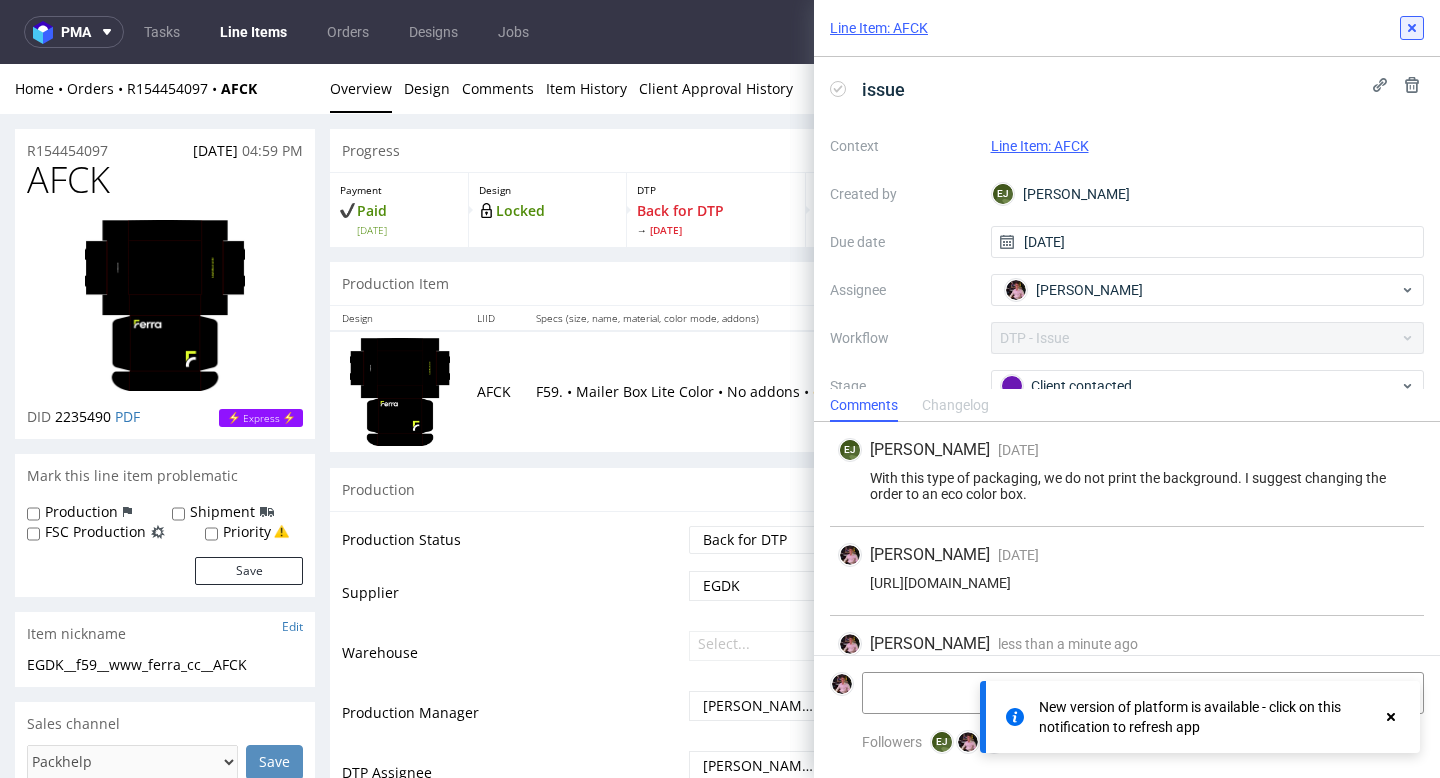 scroll, scrollTop: 873, scrollLeft: 0, axis: vertical 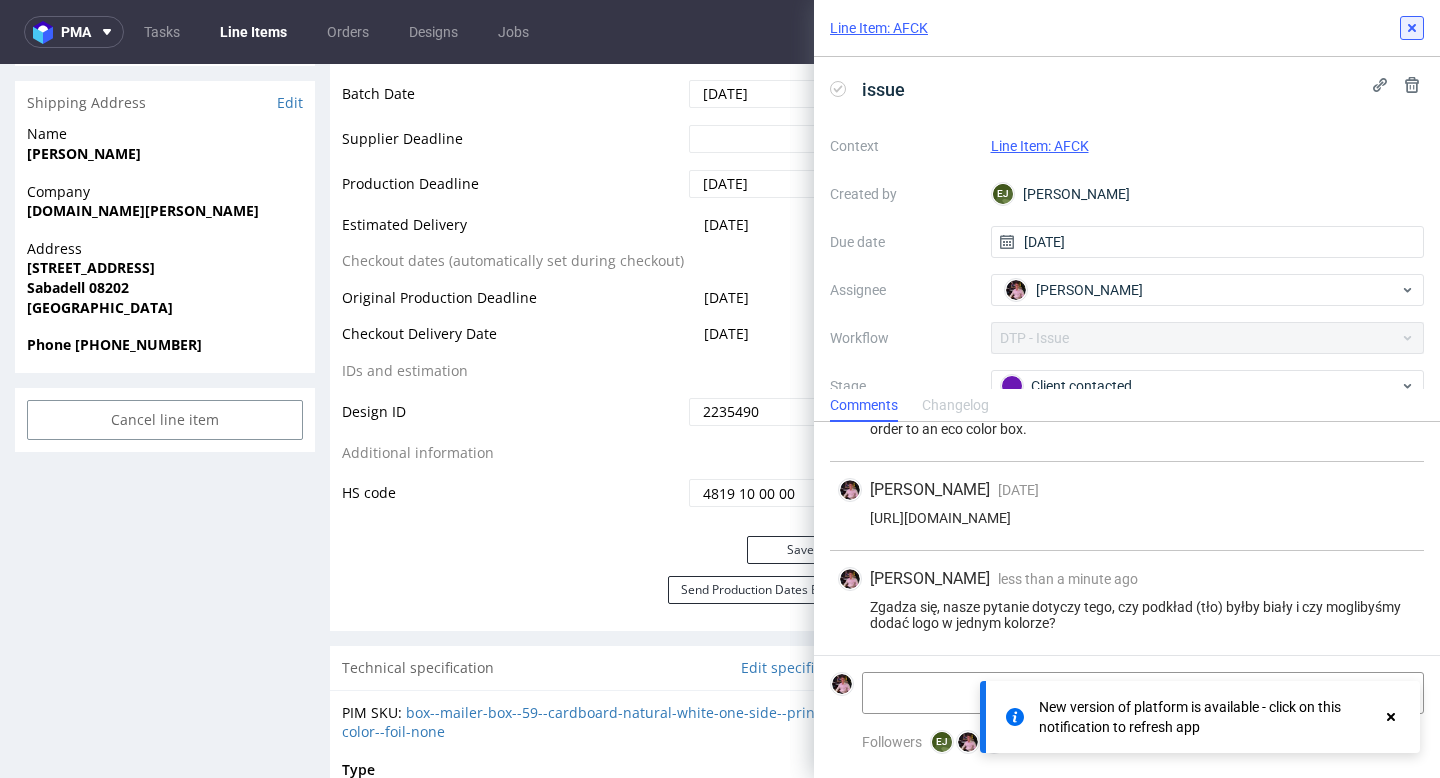 click at bounding box center [1412, 28] 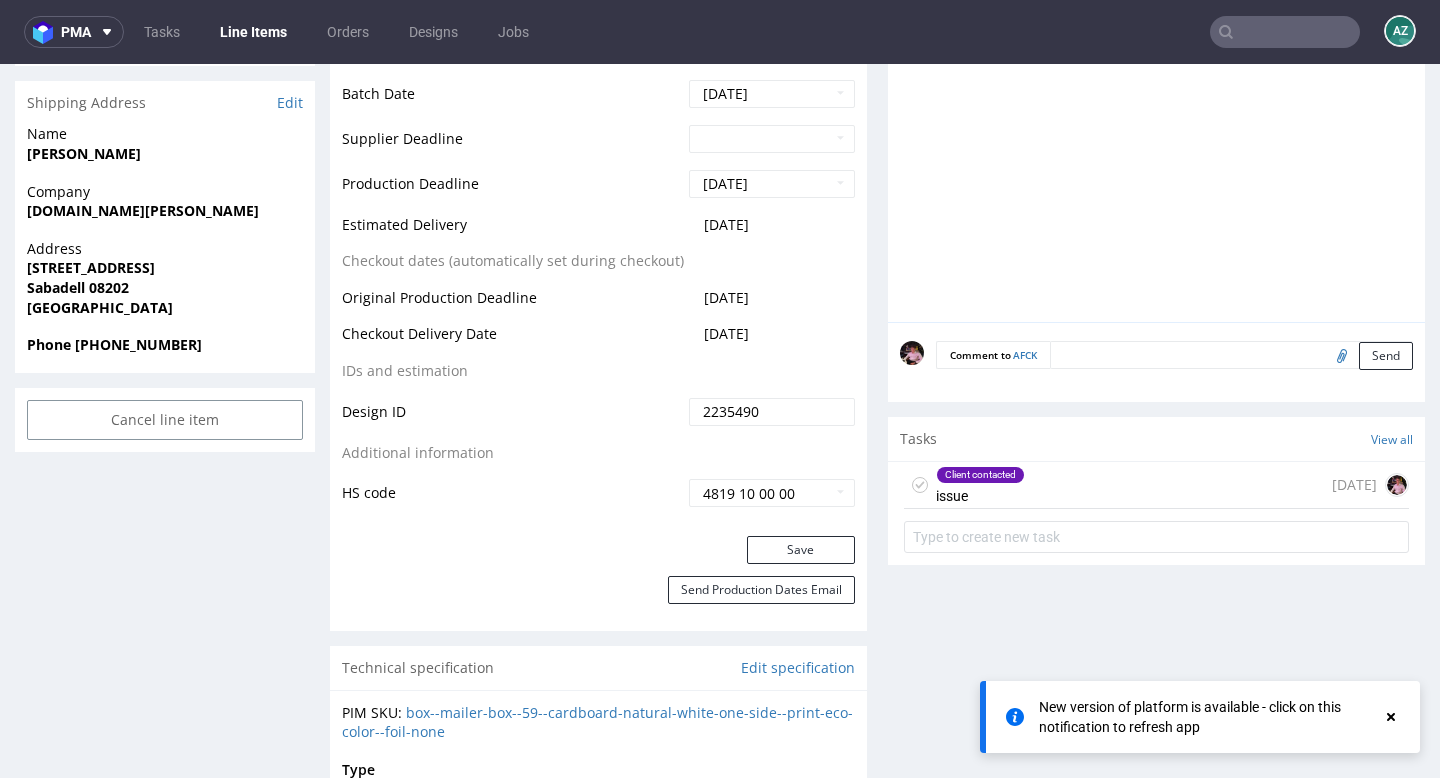click at bounding box center [1285, 32] 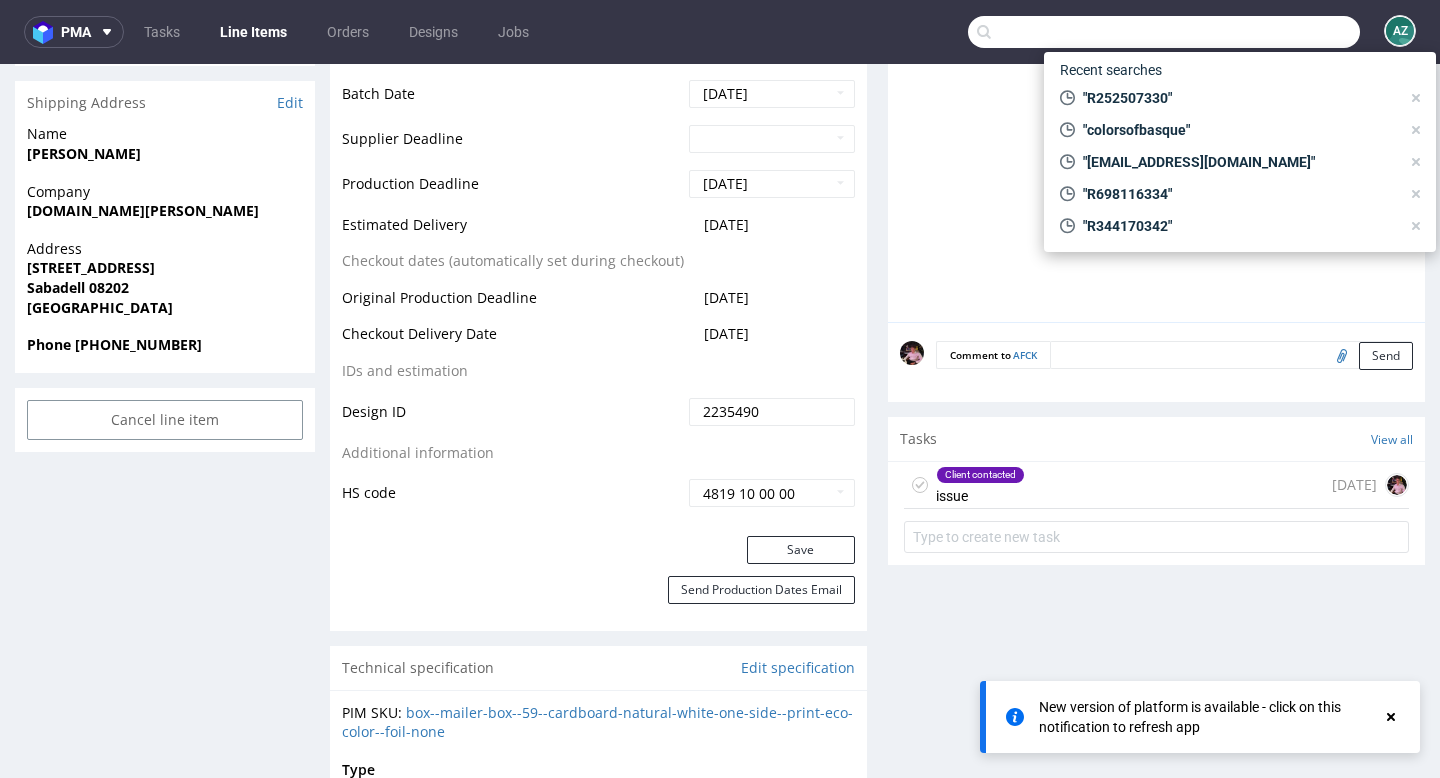 paste on "1Z5A15806898717652" 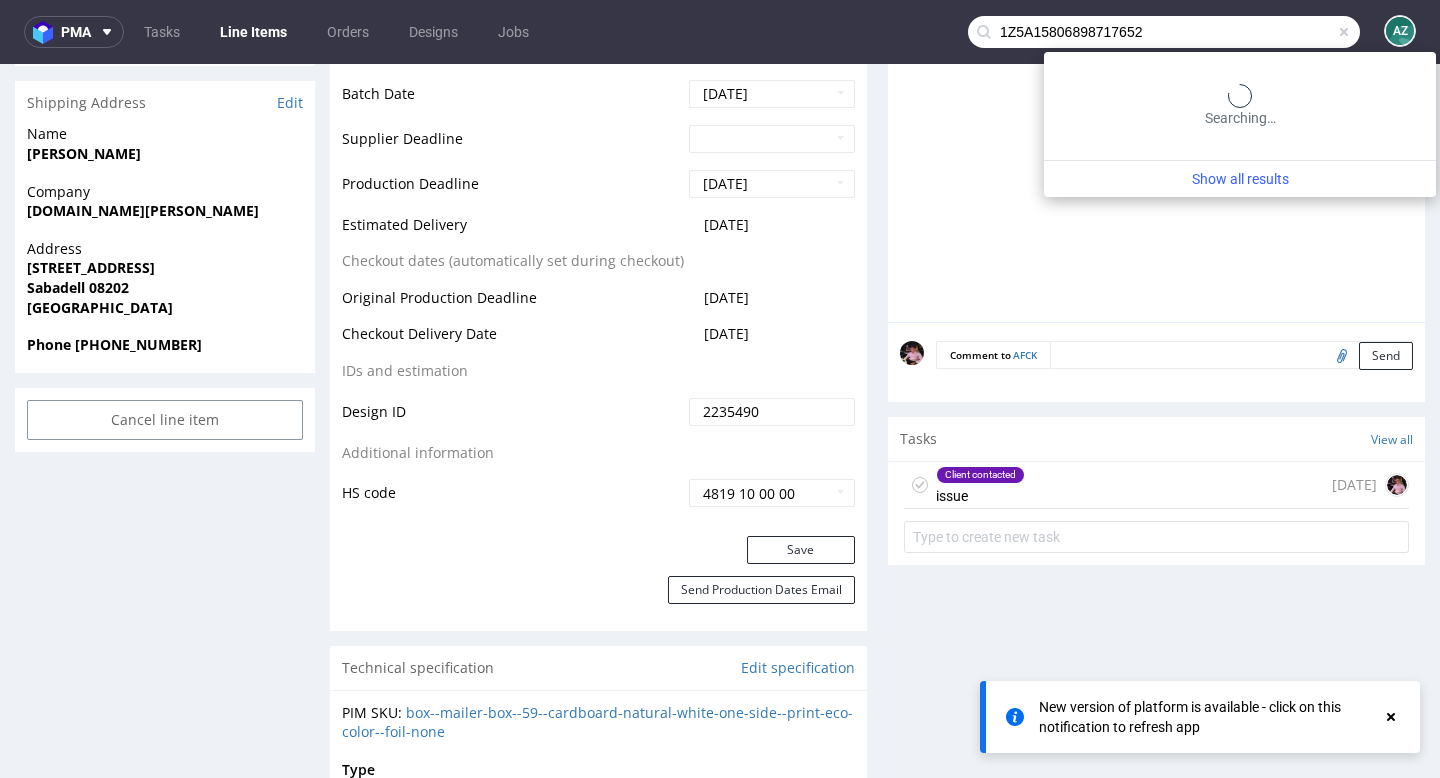type on "1Z5A15806898717652" 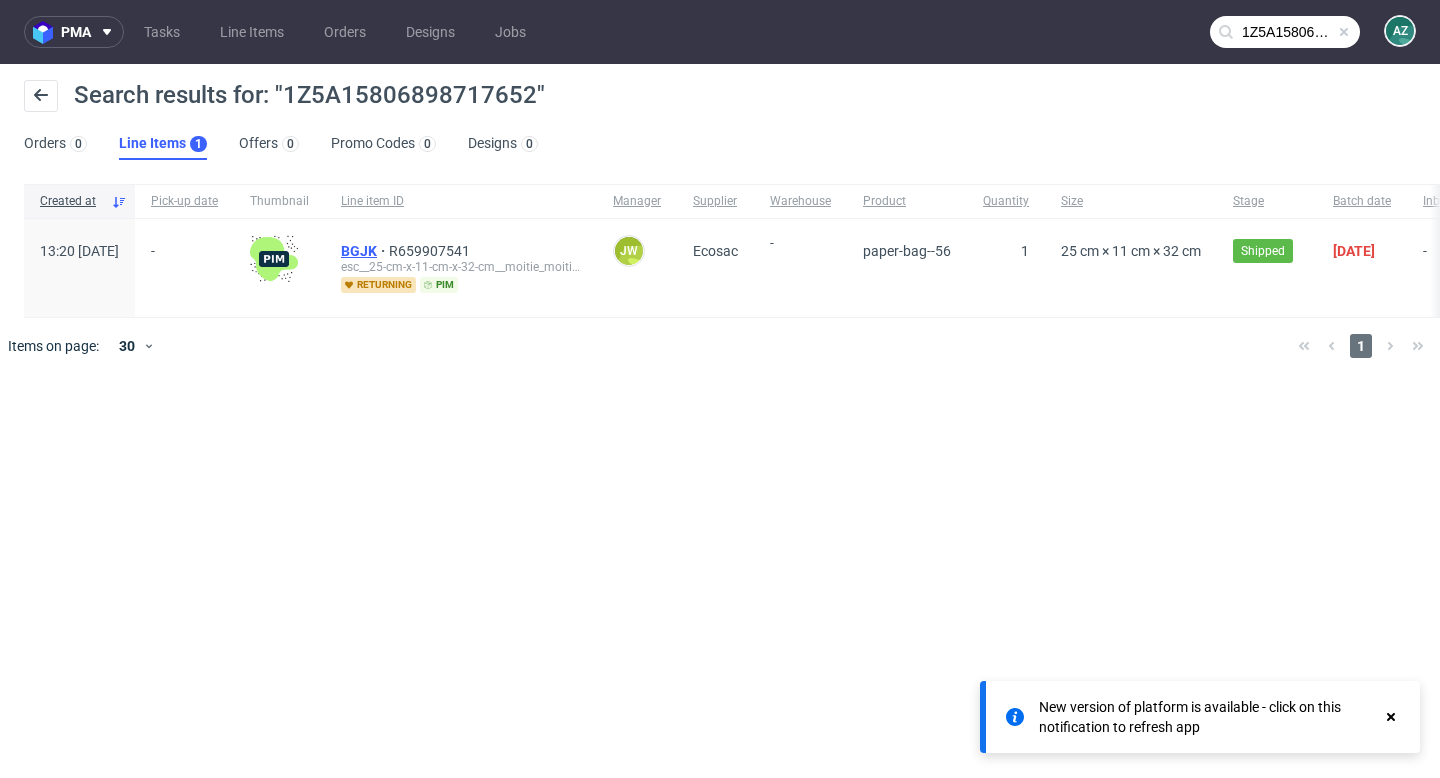 click on "BGJK" at bounding box center (365, 251) 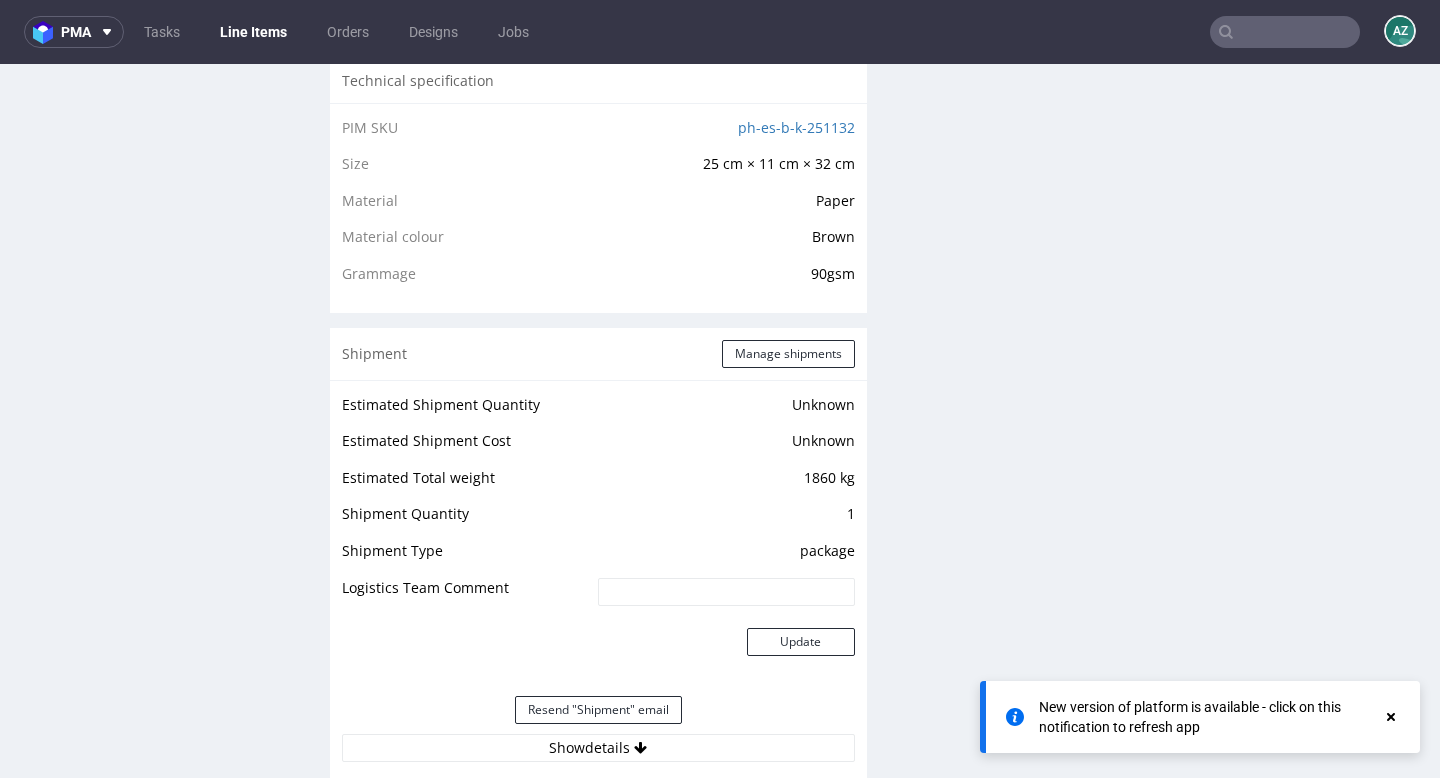 scroll, scrollTop: 1575, scrollLeft: 0, axis: vertical 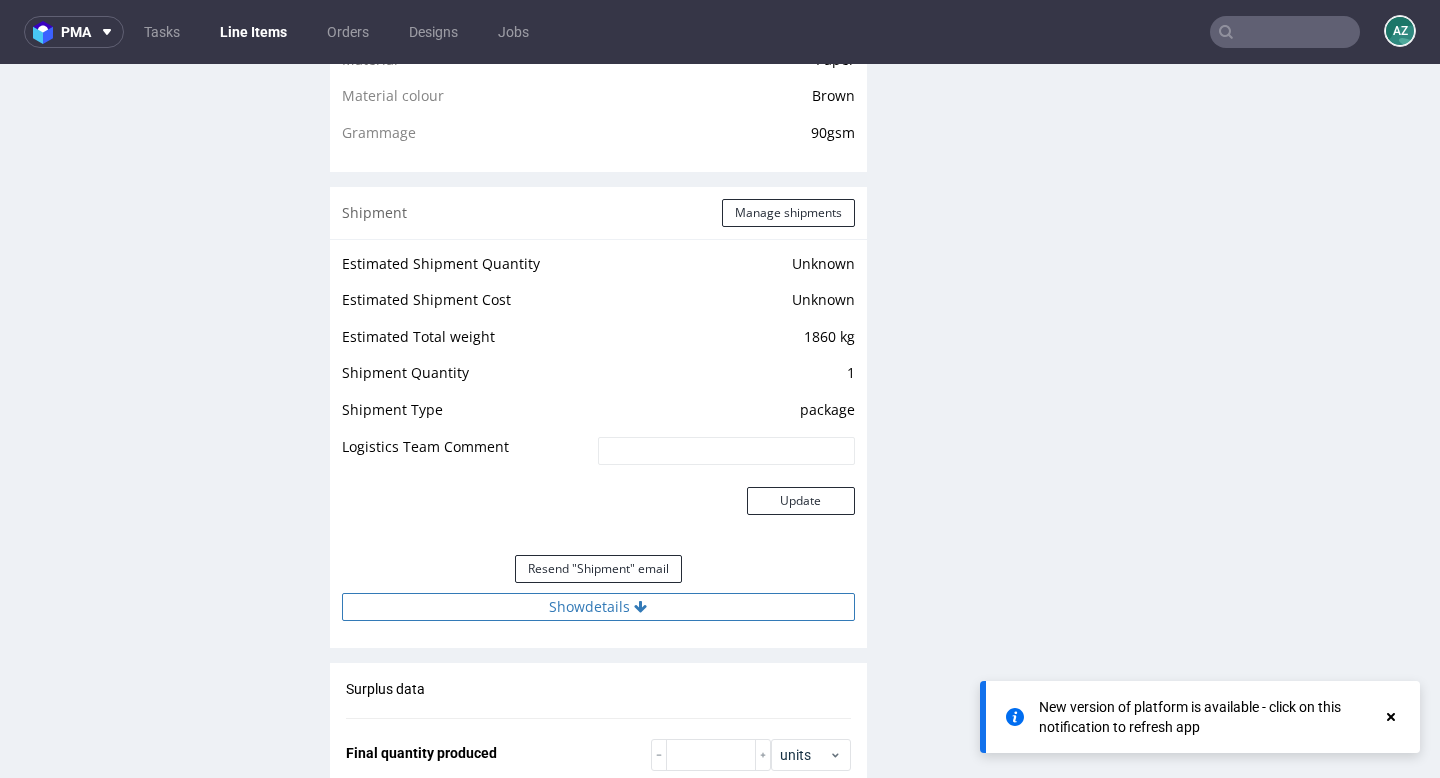 click on "Show  details" at bounding box center (598, 607) 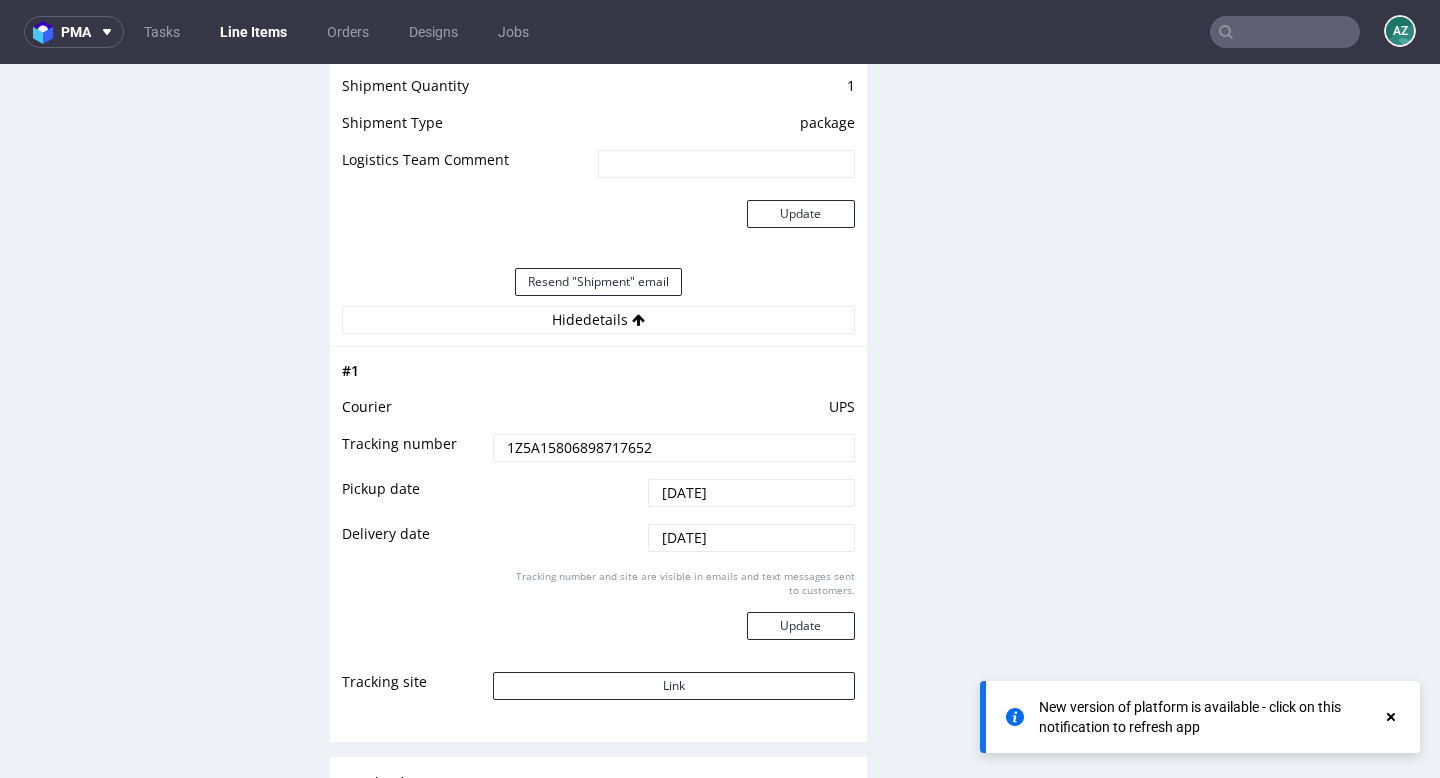 scroll, scrollTop: 1887, scrollLeft: 0, axis: vertical 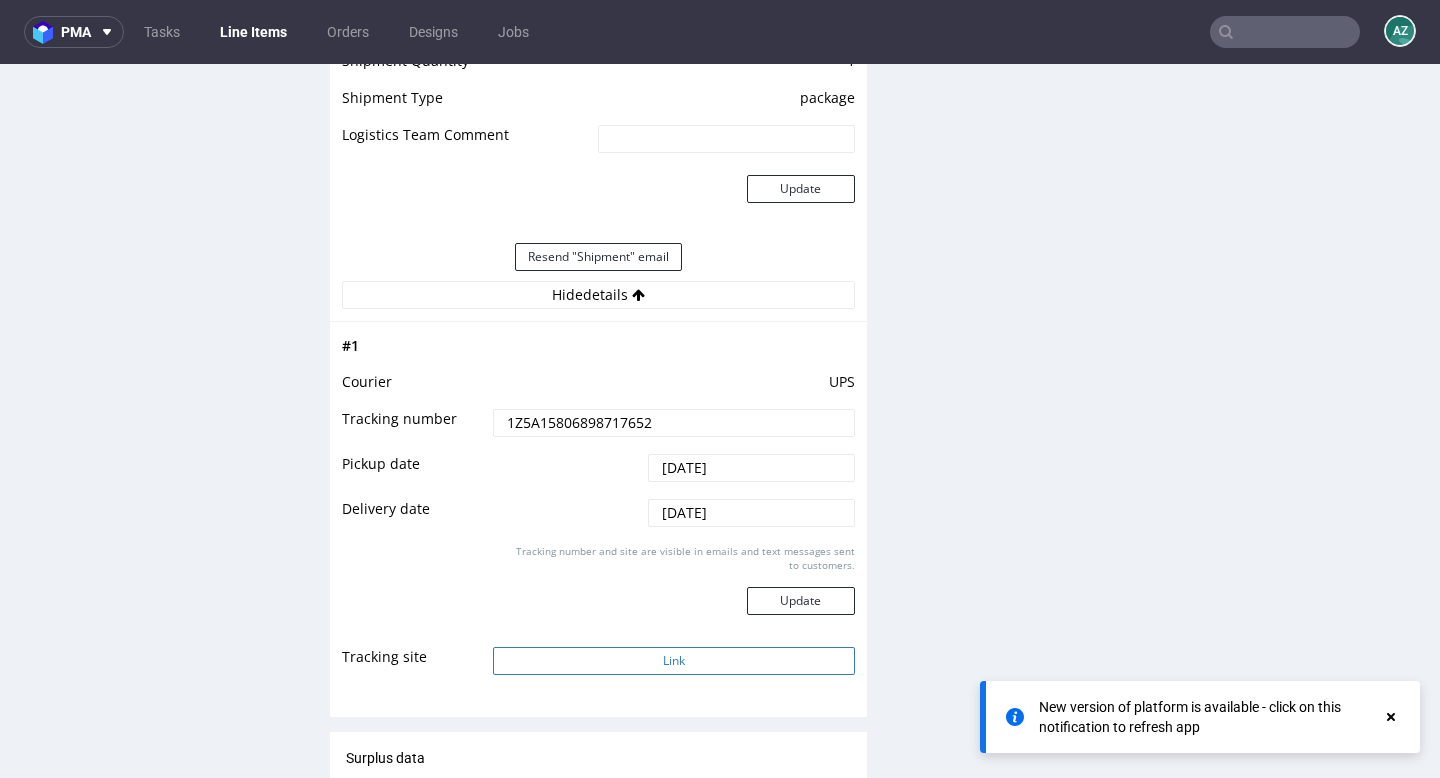 click on "Link" at bounding box center [673, 661] 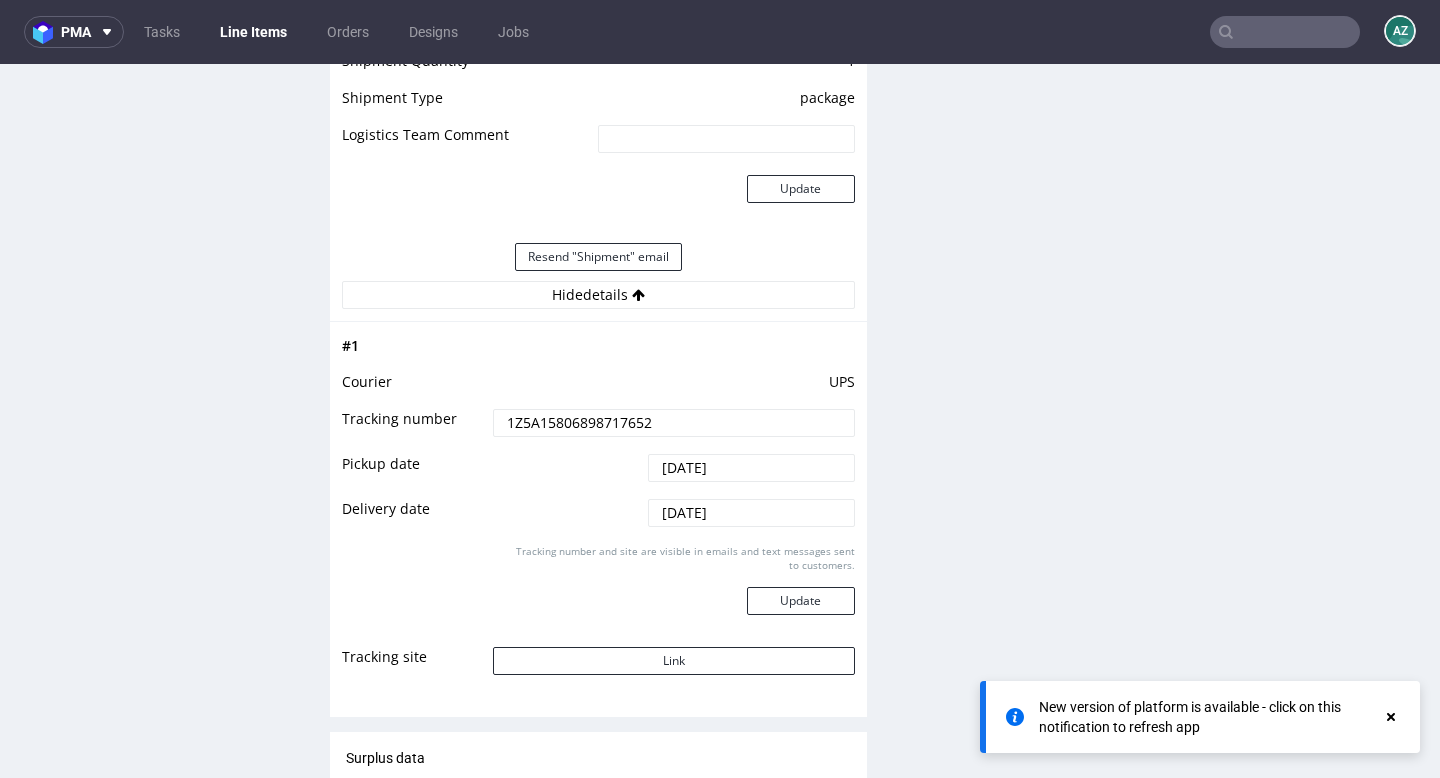 click at bounding box center [1285, 32] 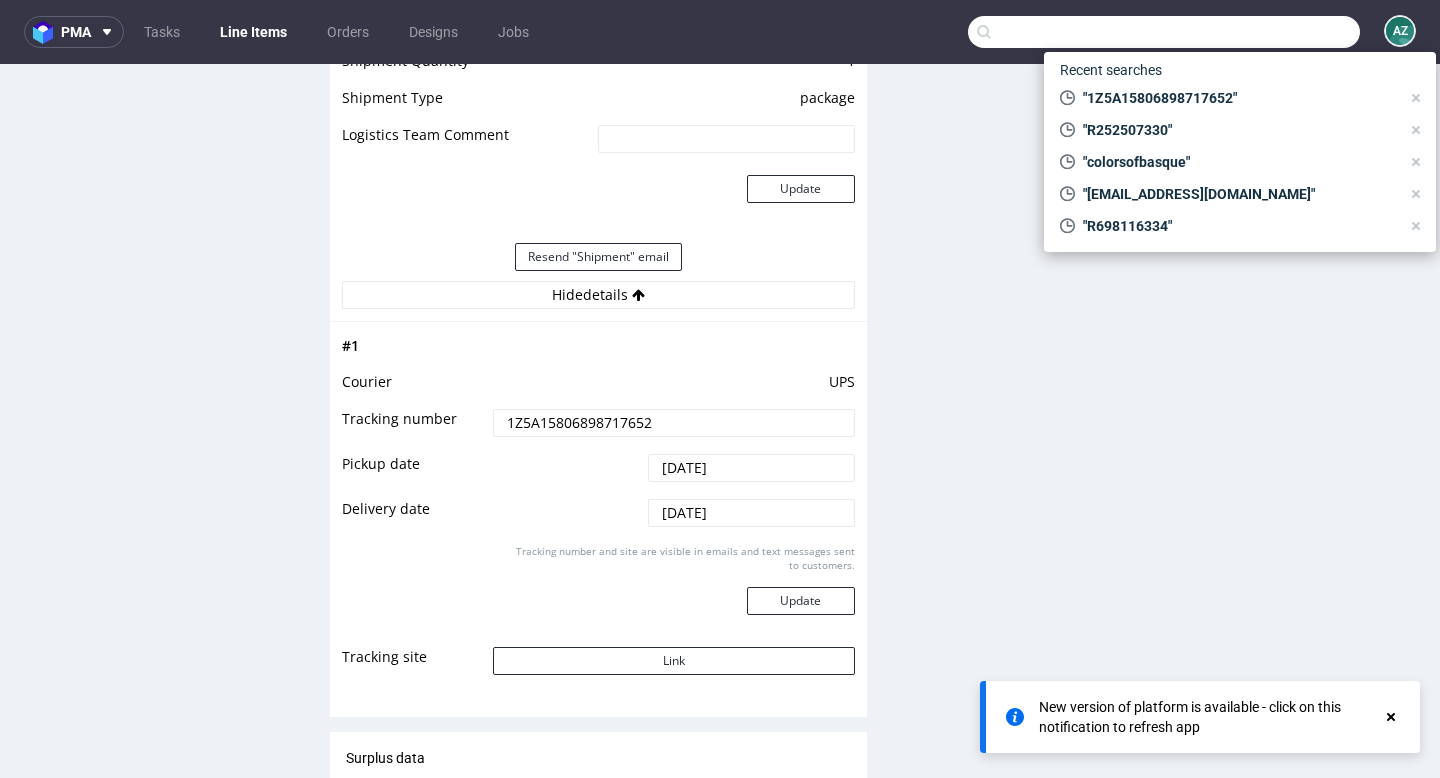 paste on "f.giuliani@neotronic.it" 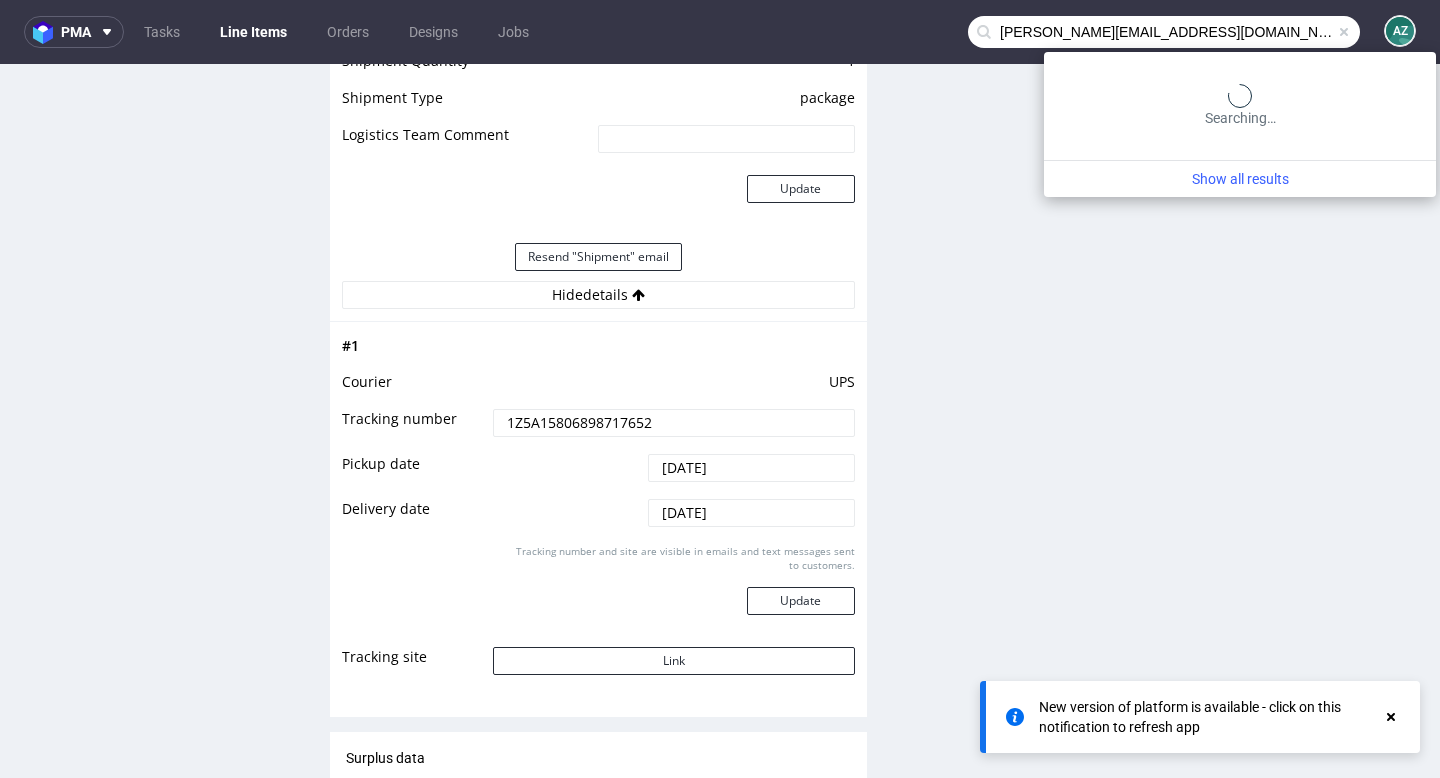 type on "f.giuliani@neotronic.it" 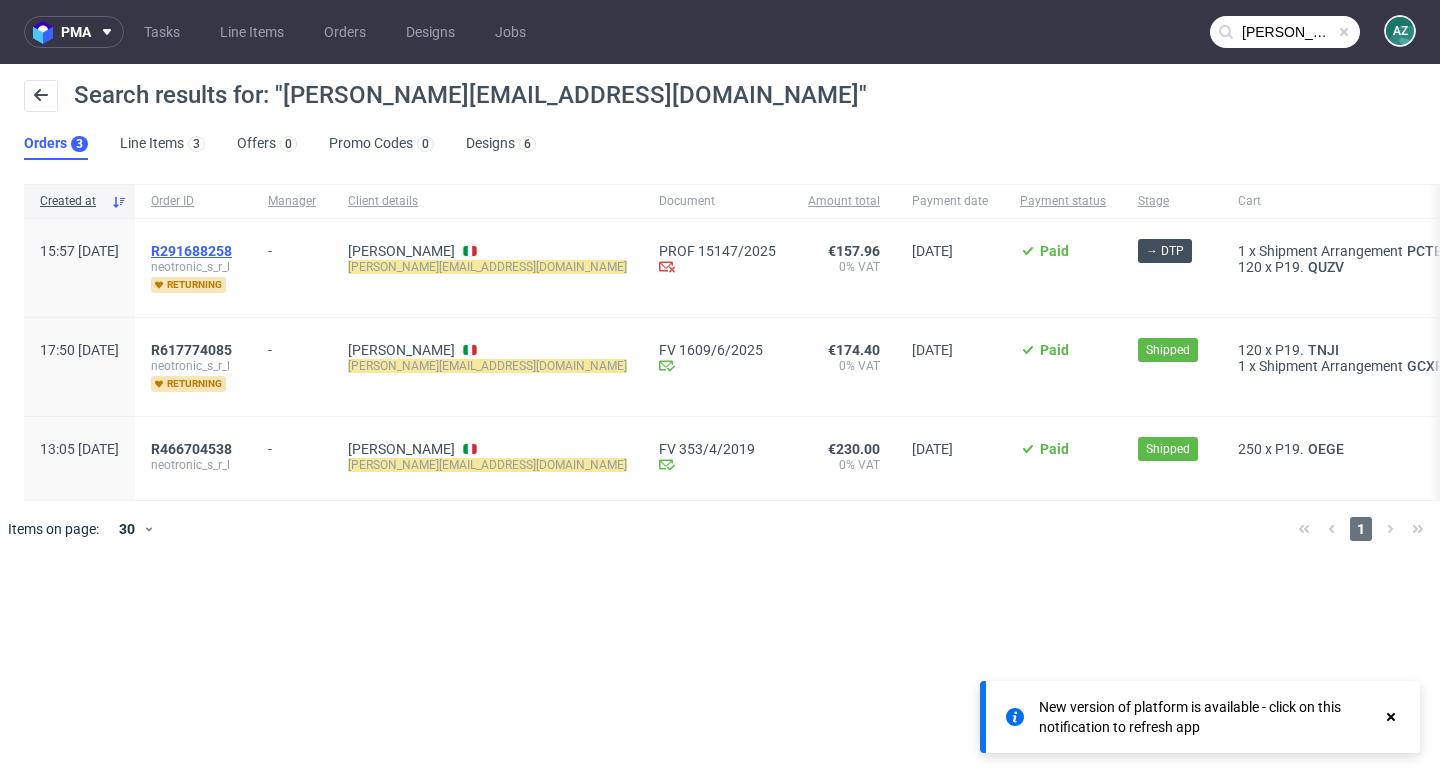 click on "R291688258" at bounding box center [191, 251] 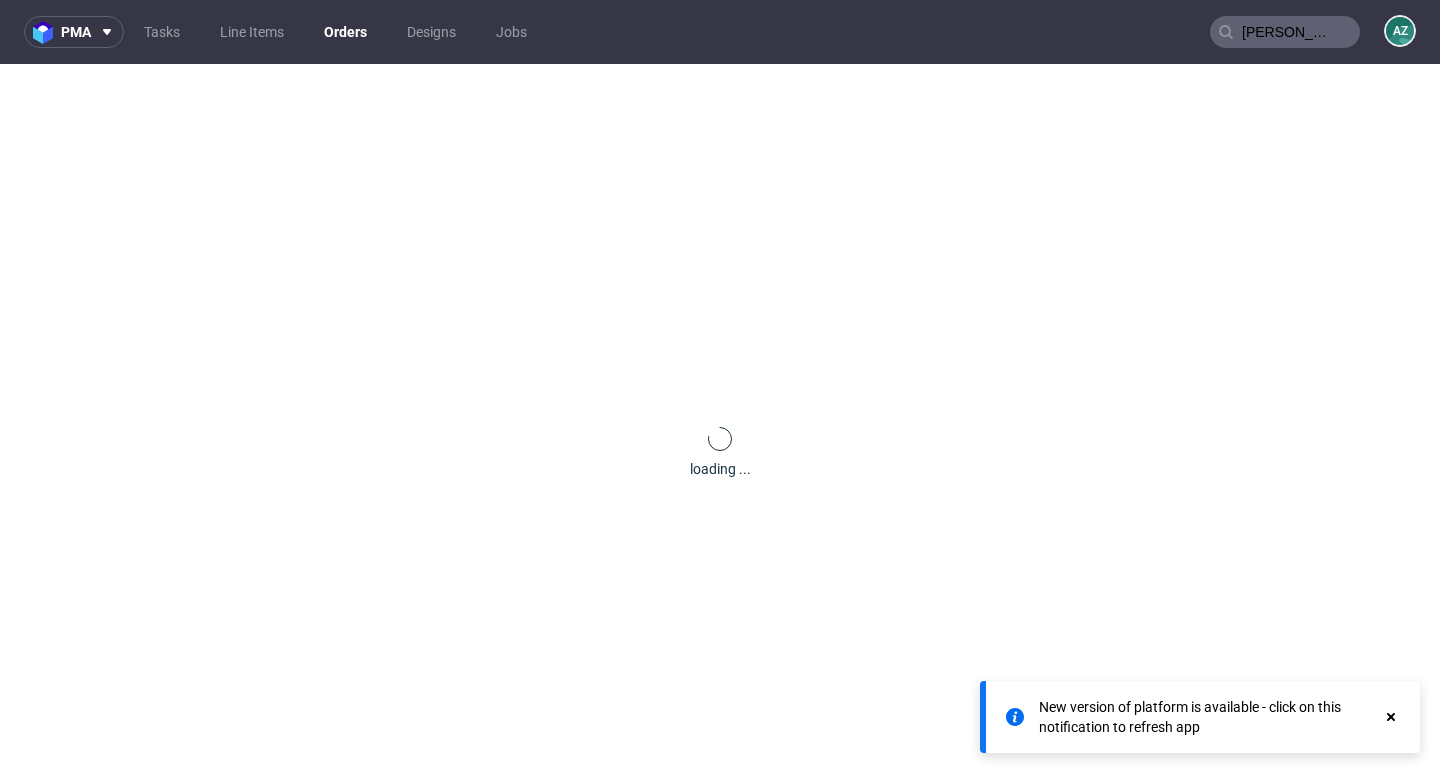 type 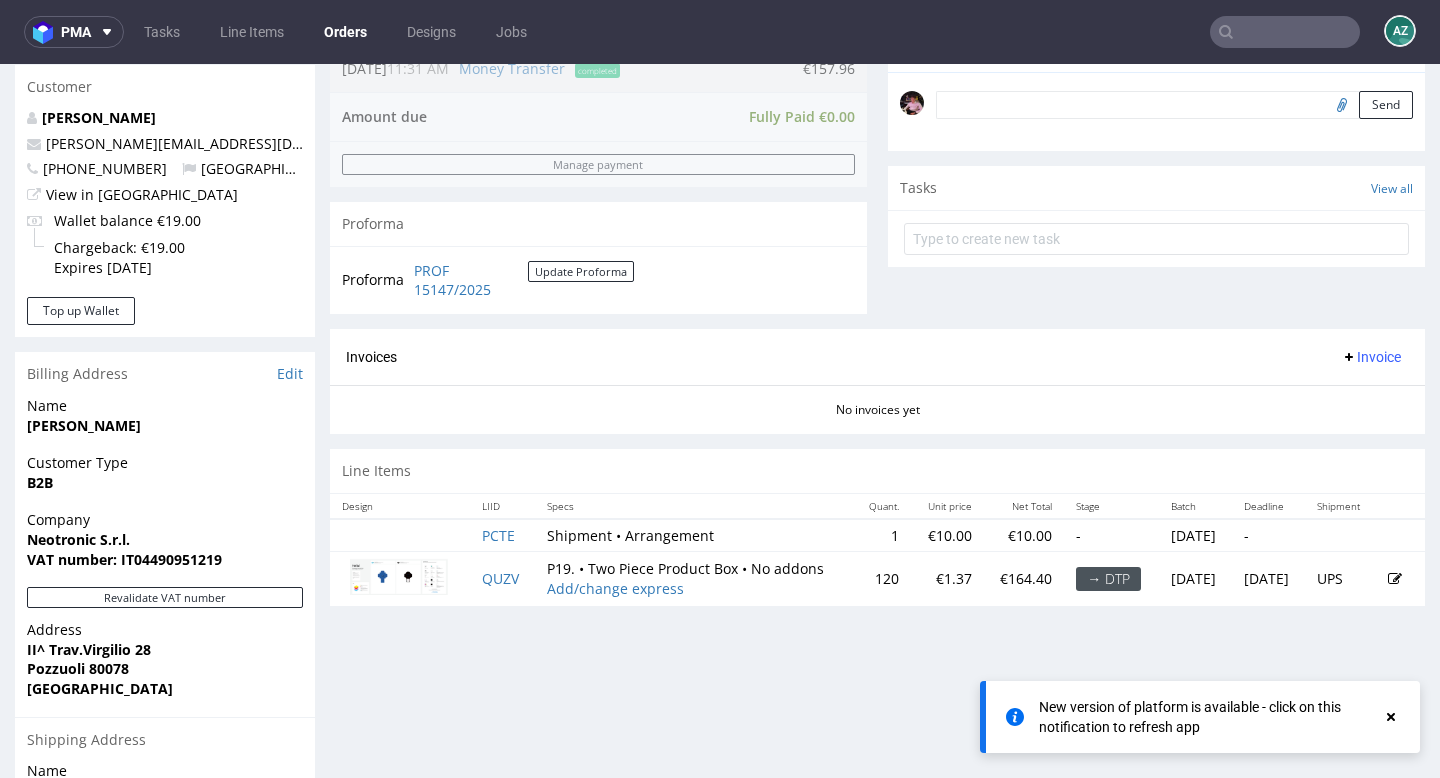 scroll, scrollTop: 638, scrollLeft: 0, axis: vertical 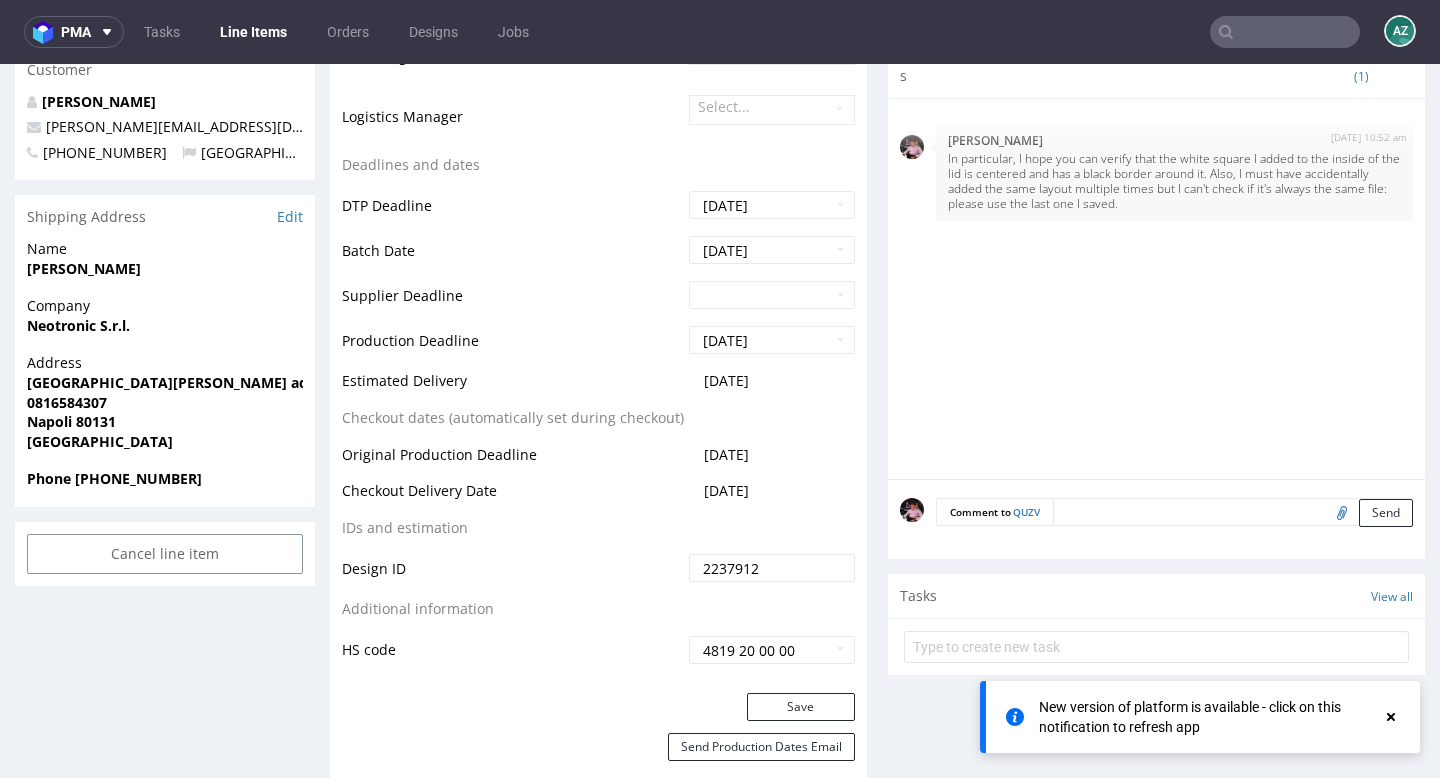 click at bounding box center [1233, 512] 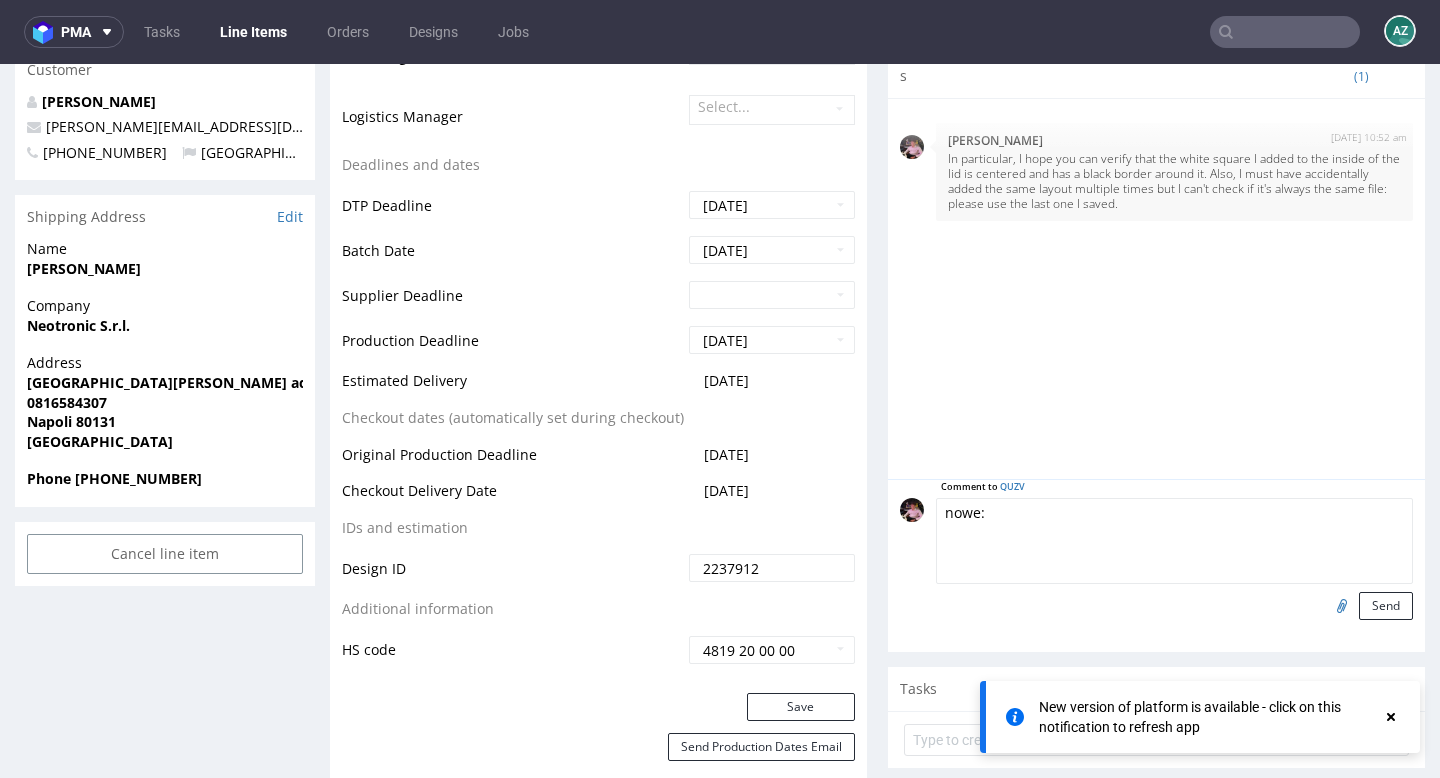 type on "nowe:" 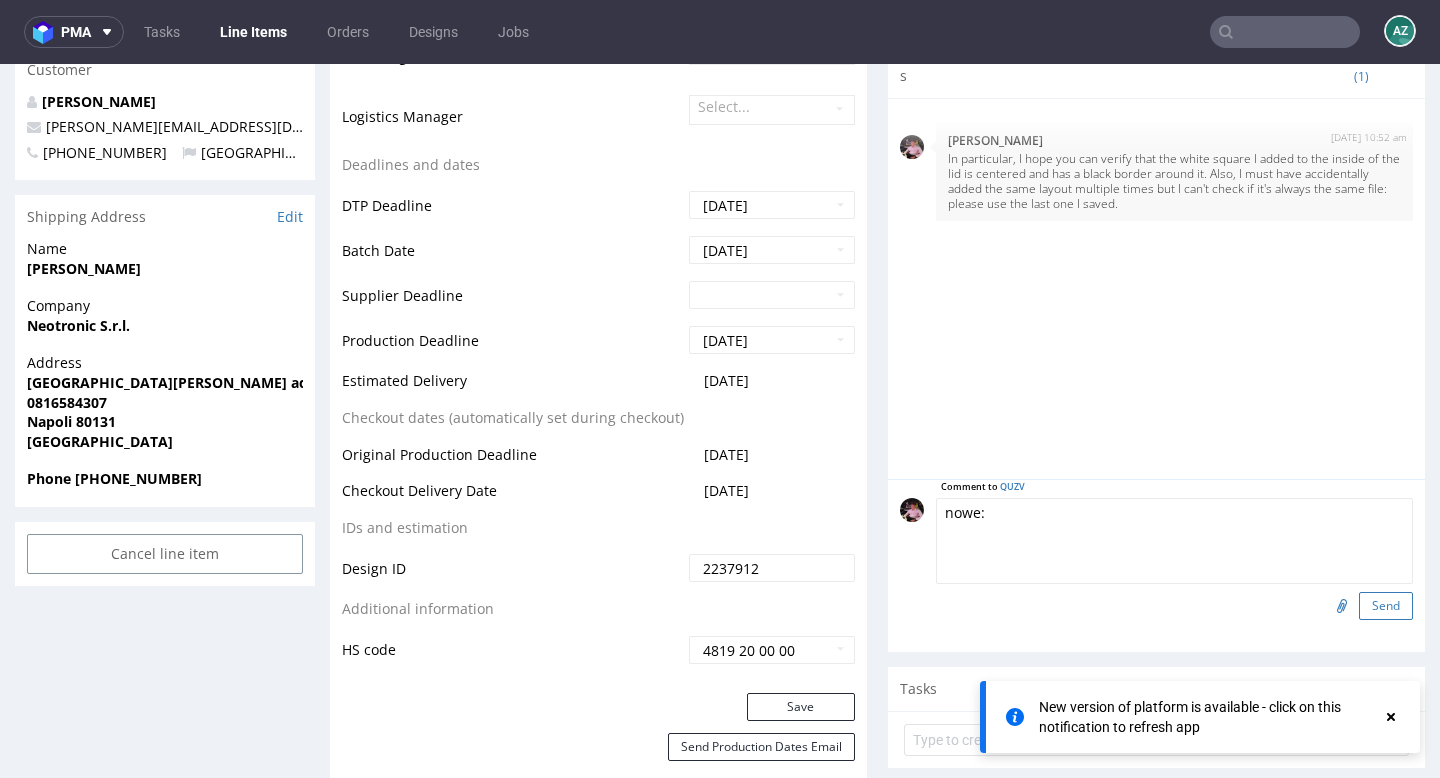 click on "Send" at bounding box center [1386, 606] 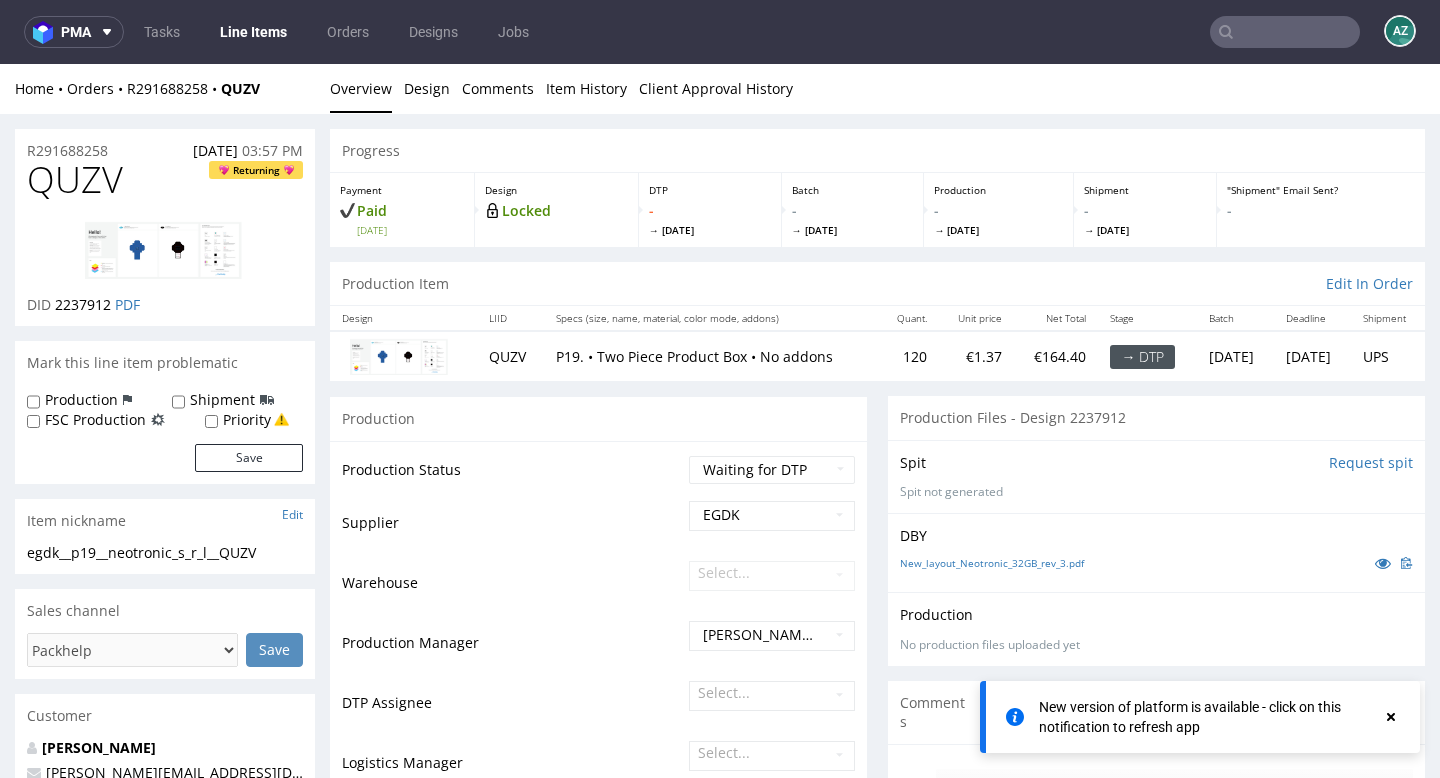 scroll, scrollTop: 0, scrollLeft: 0, axis: both 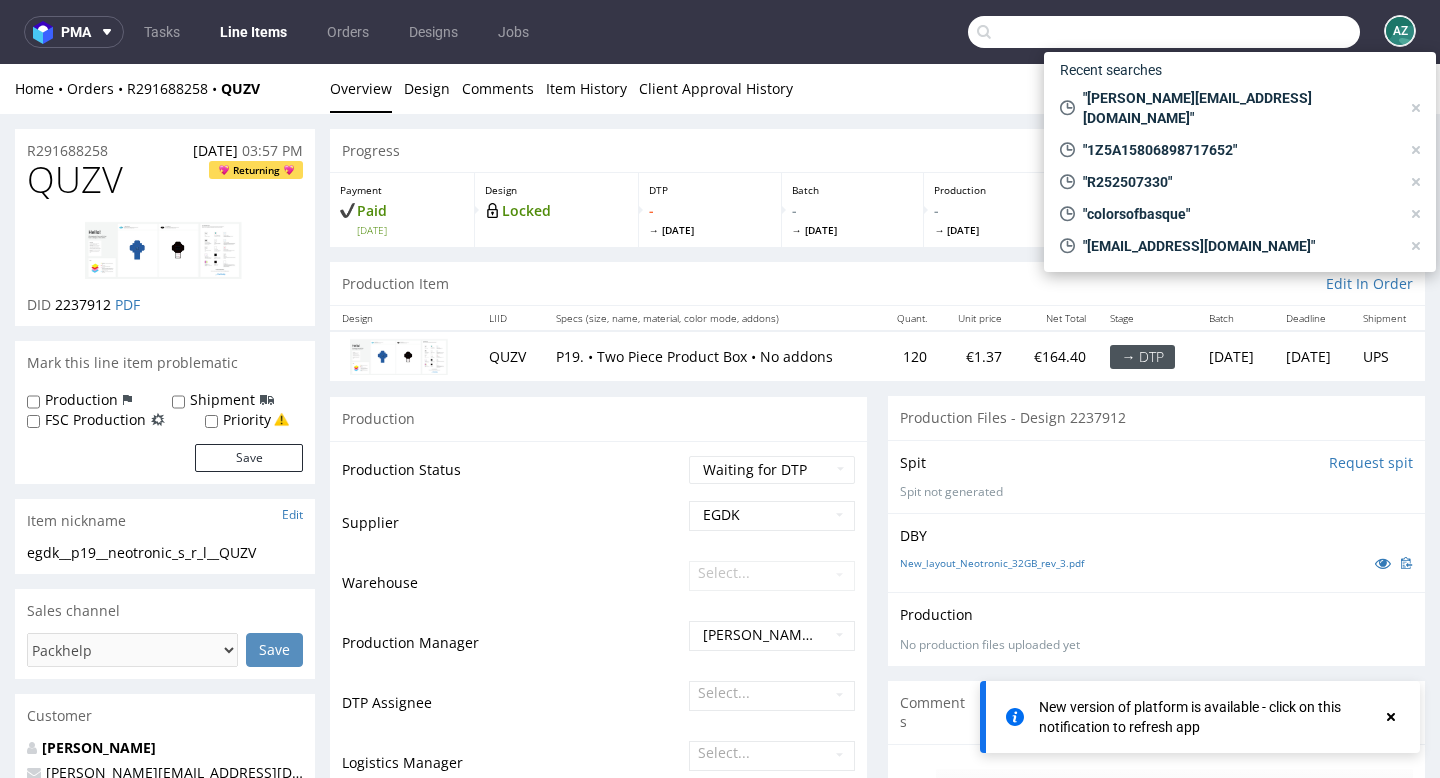 paste on "GSPT253778" 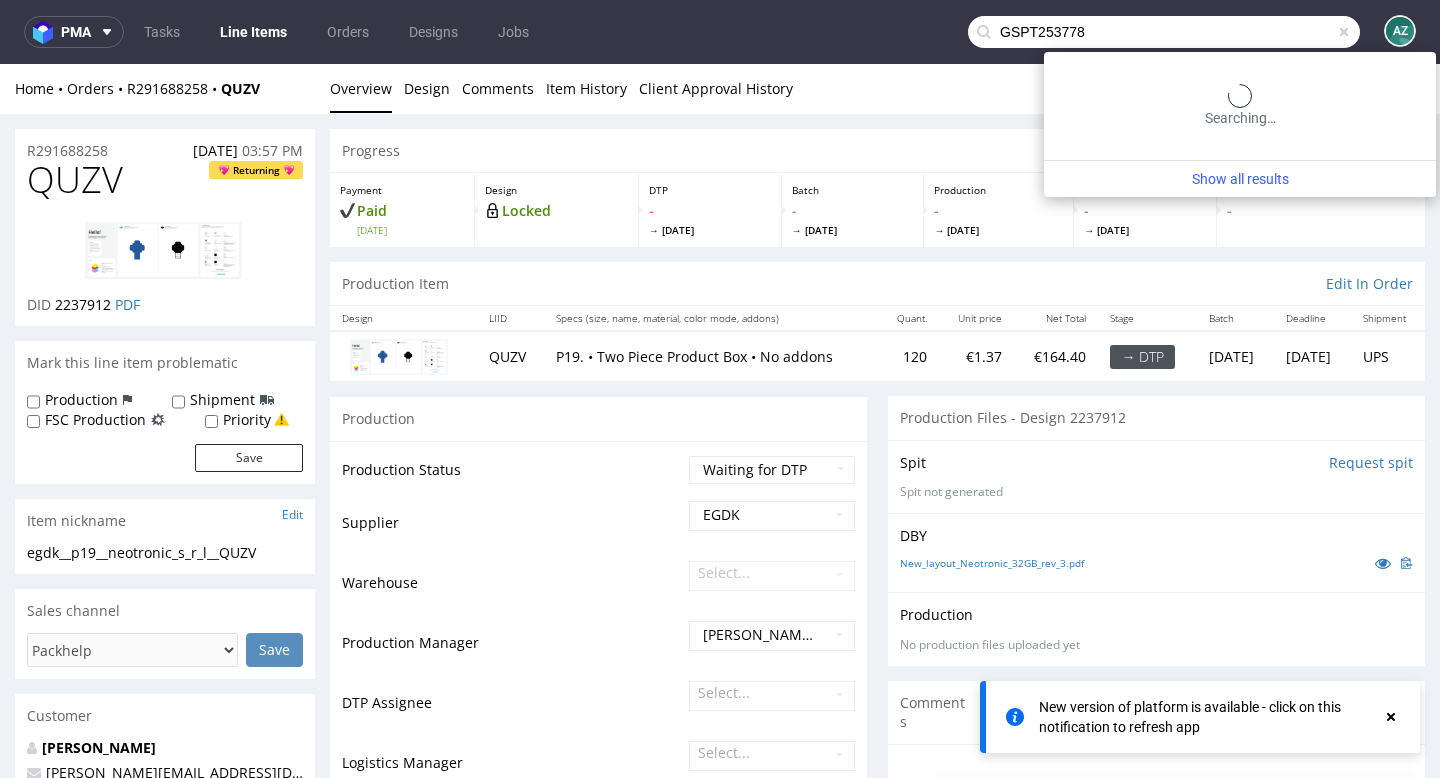 type on "GSPT253778" 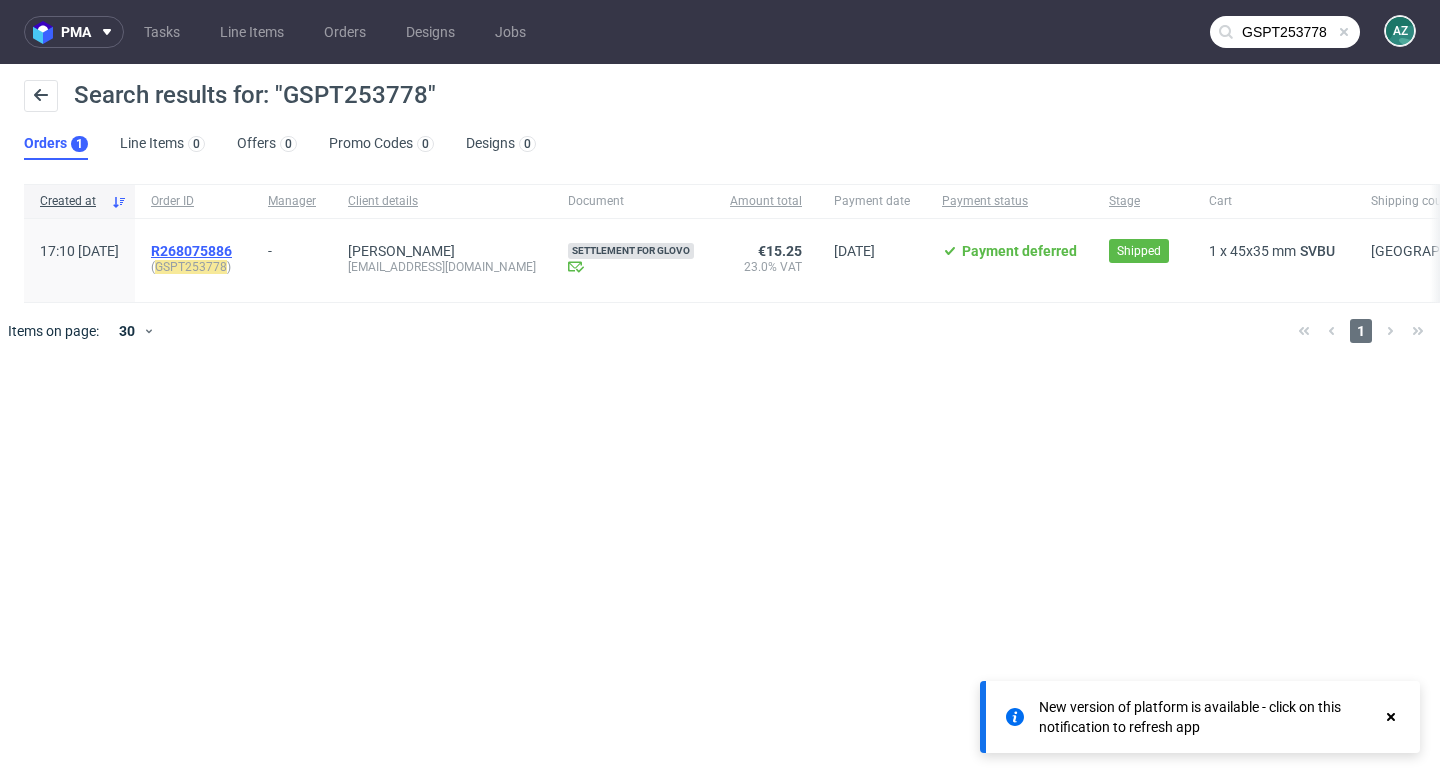 click on "R268075886" at bounding box center (191, 251) 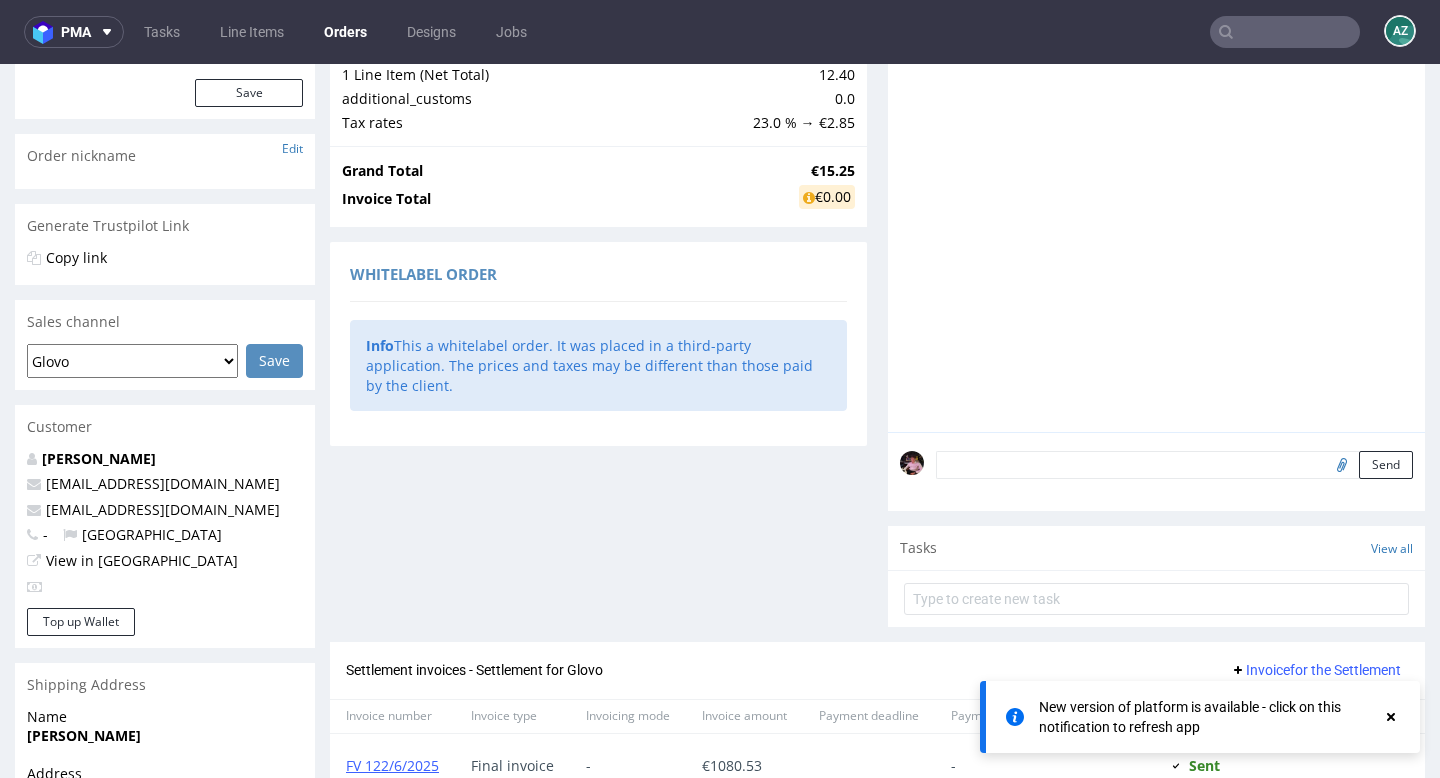 scroll, scrollTop: 490, scrollLeft: 0, axis: vertical 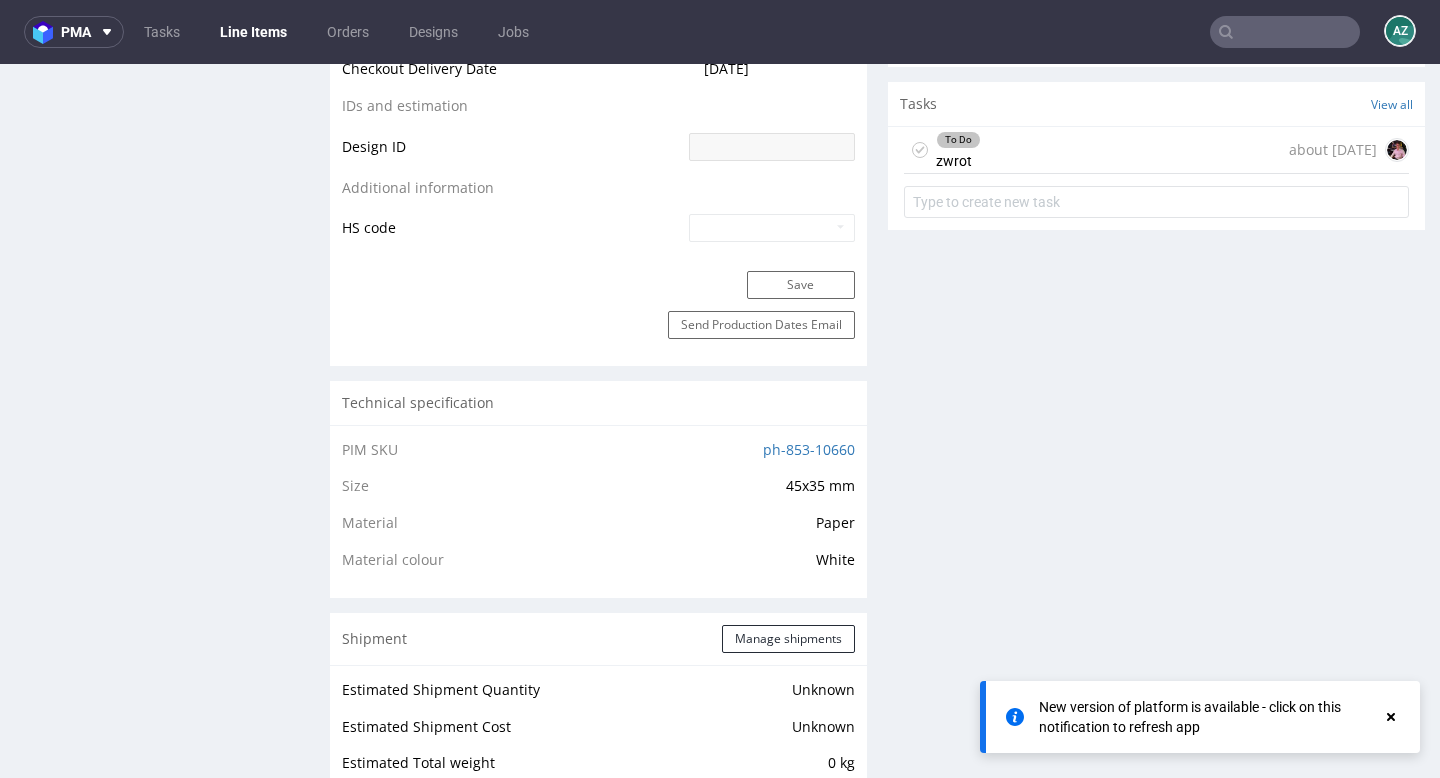 click on "To Do zwrot about 1 month ago" at bounding box center (1156, 176) 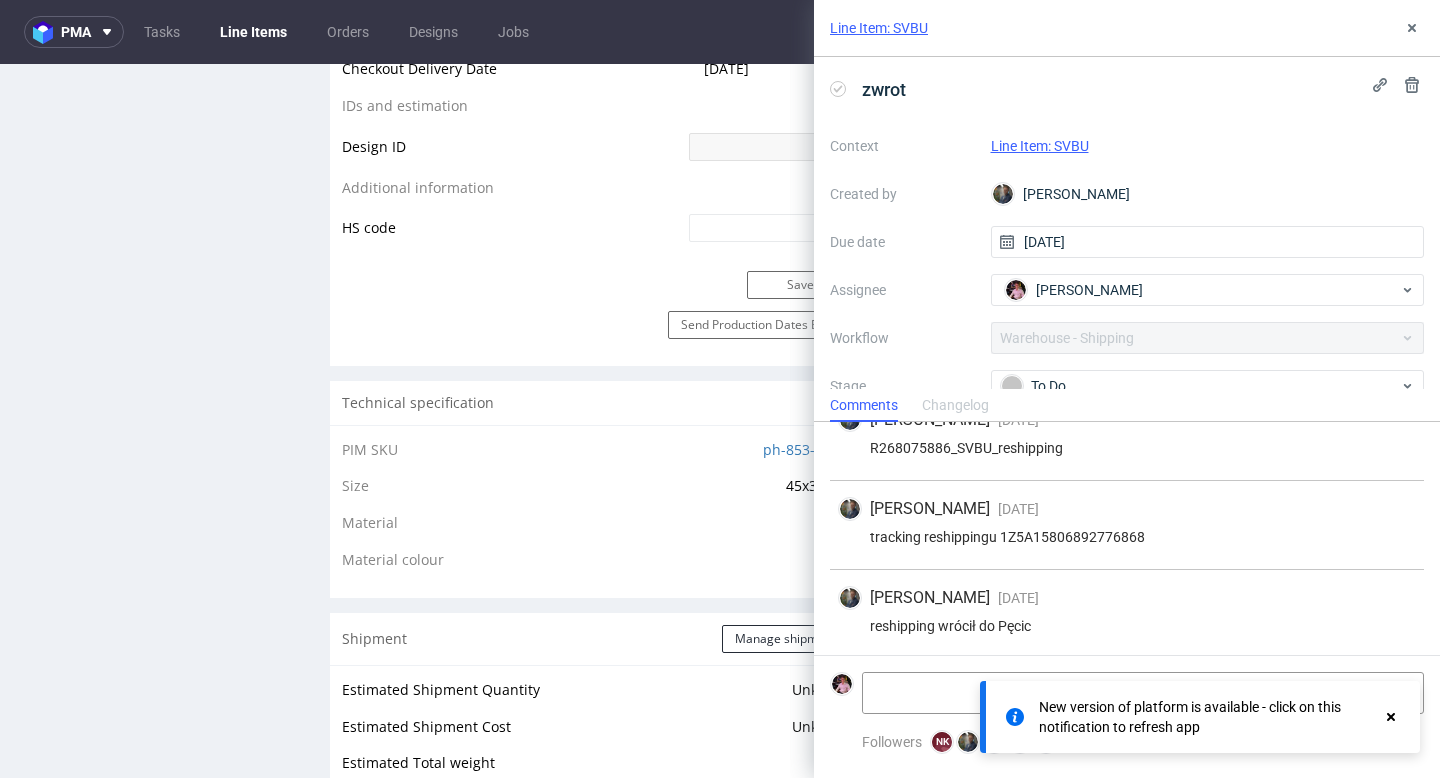 scroll, scrollTop: 211, scrollLeft: 0, axis: vertical 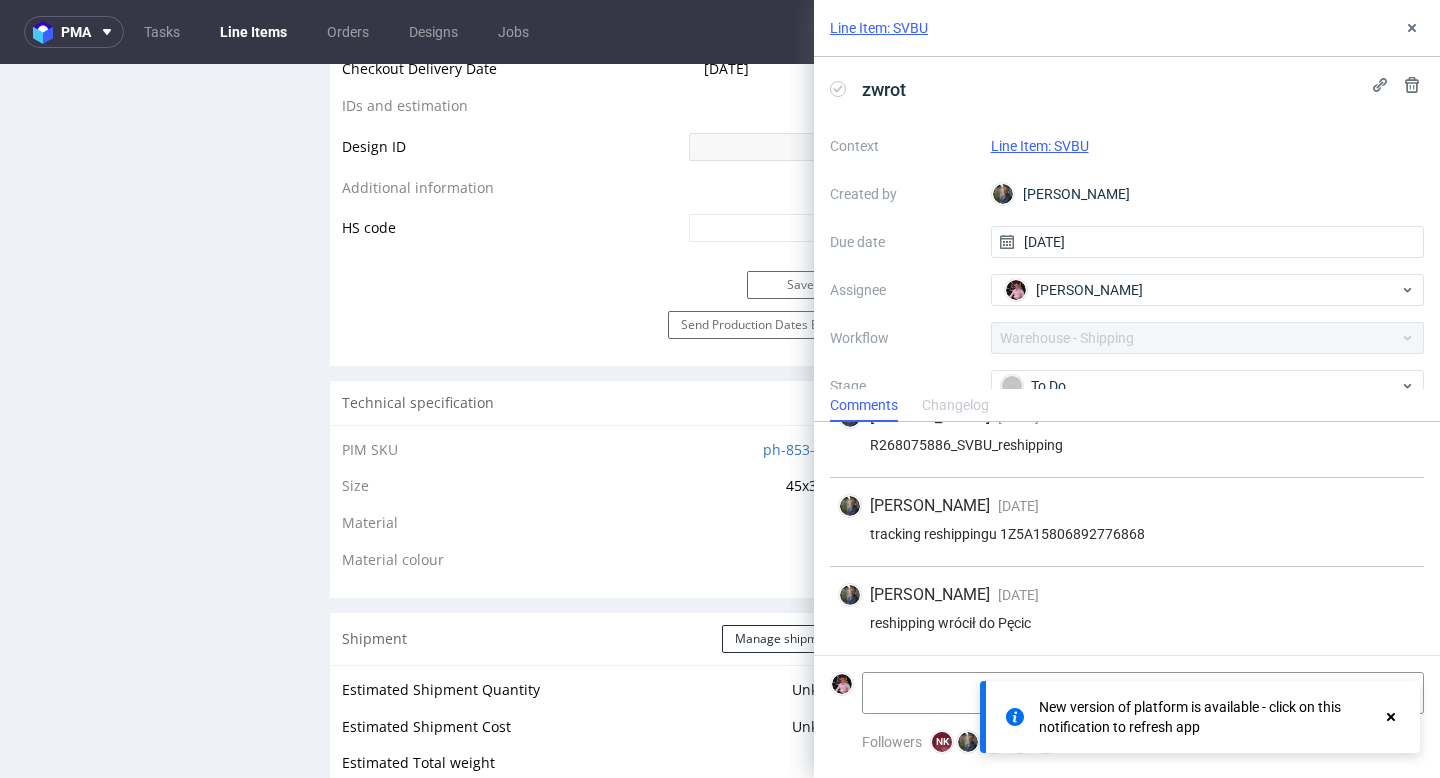 click 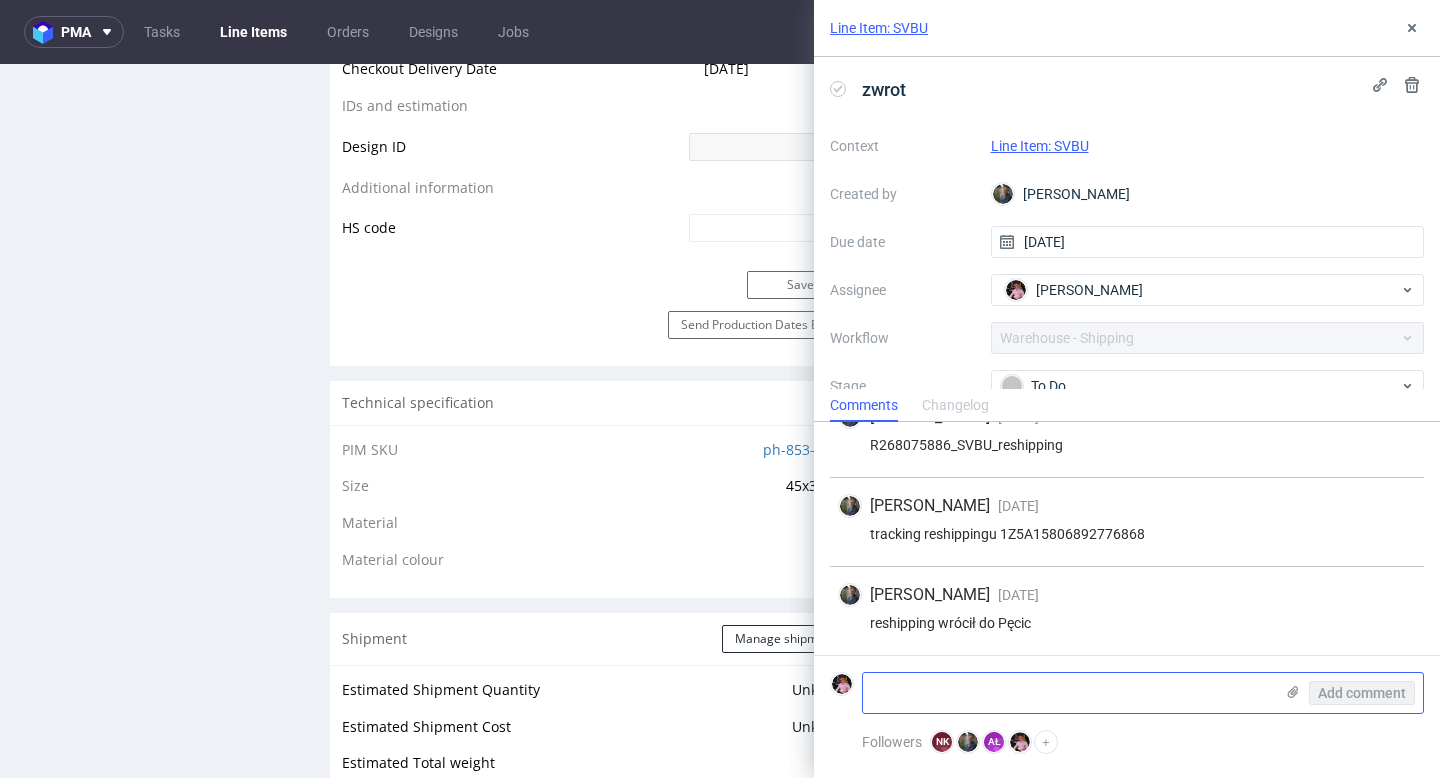 click at bounding box center [1068, 693] 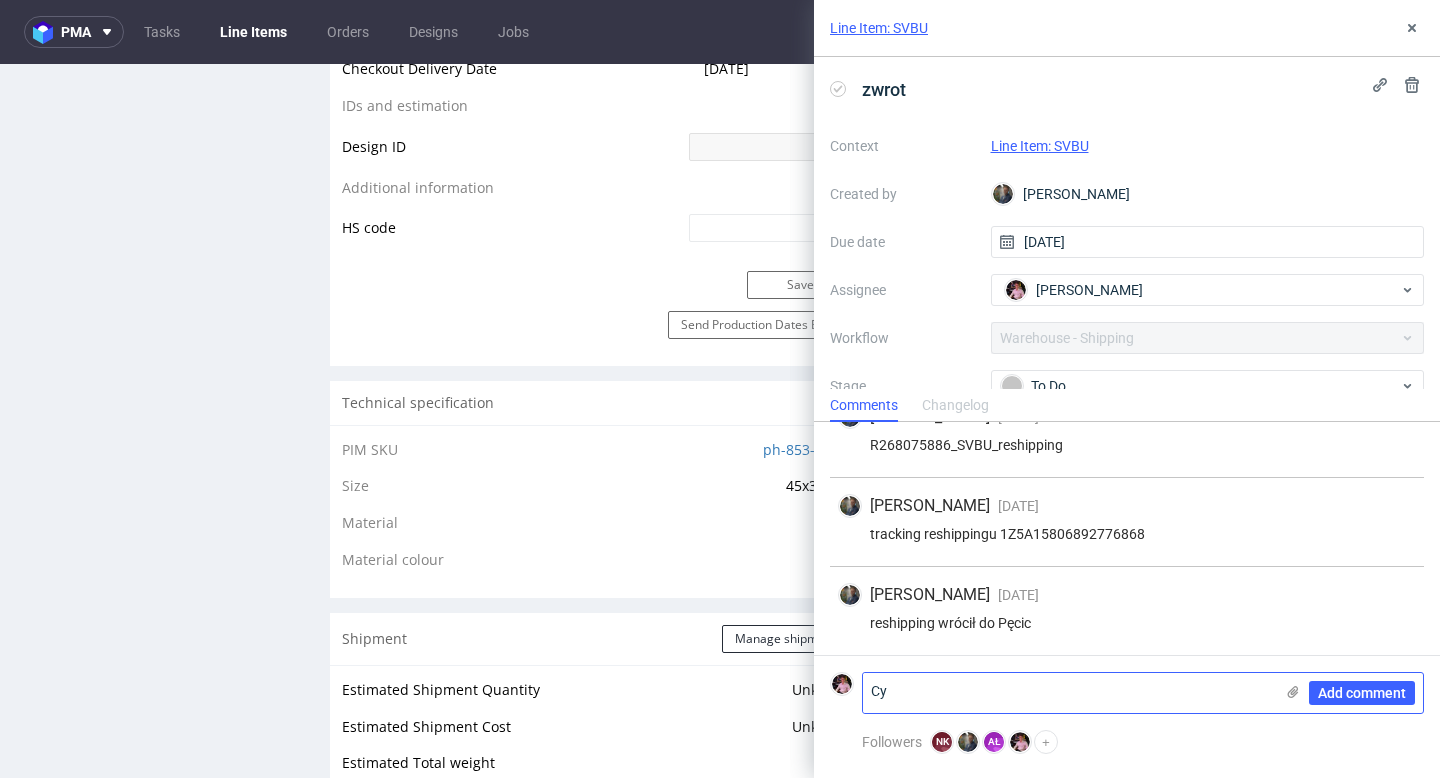 type on "C" 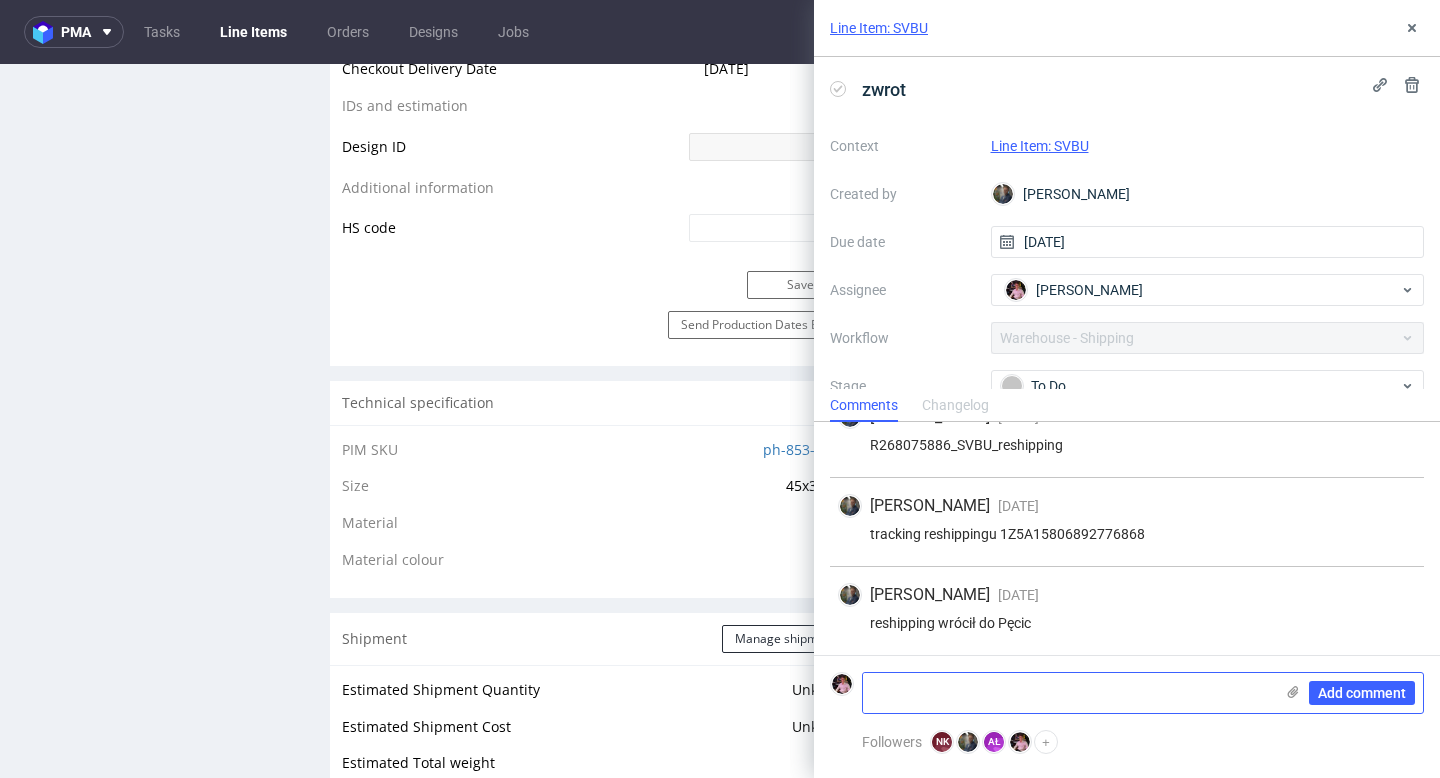 type on "z" 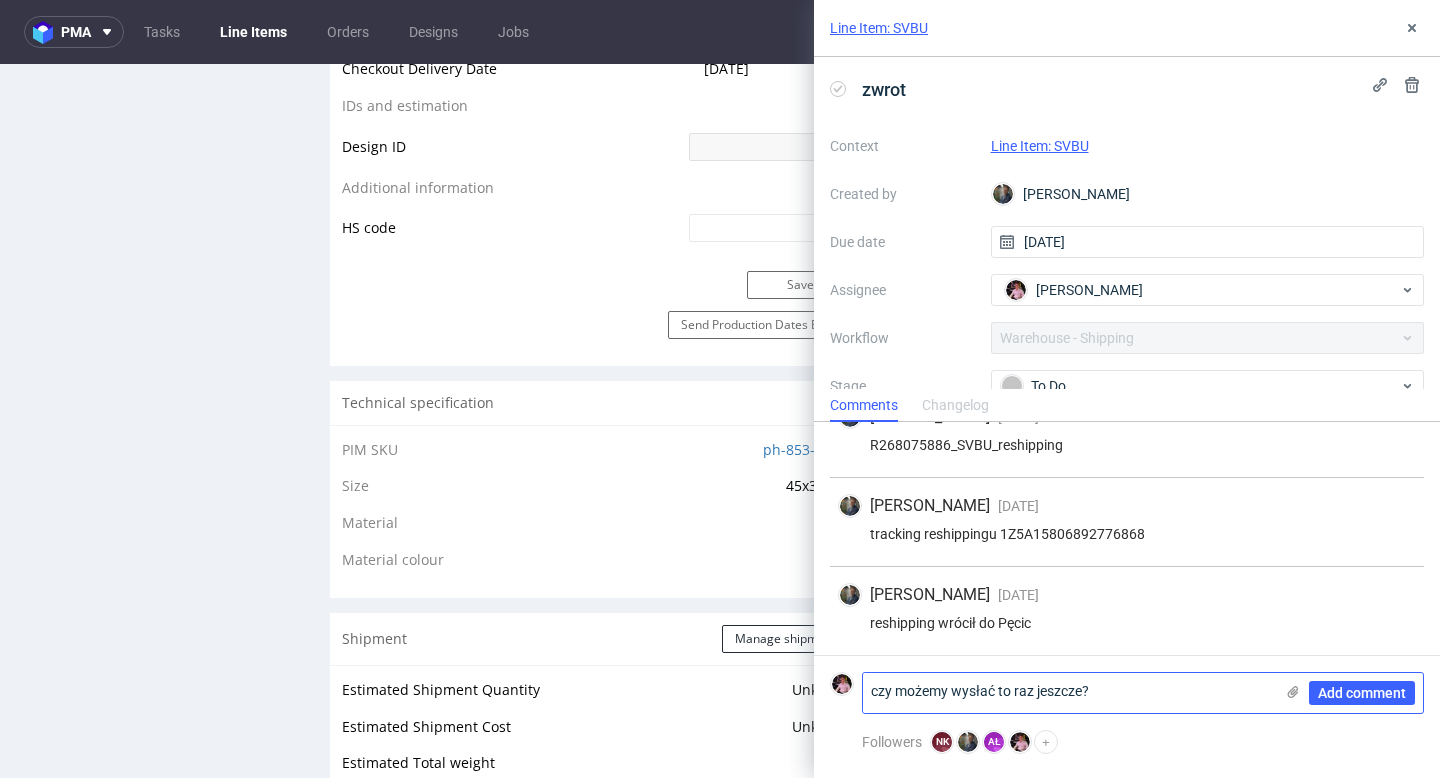 click on "czy możemy wysłać to raz jeszcze?" at bounding box center [1068, 693] 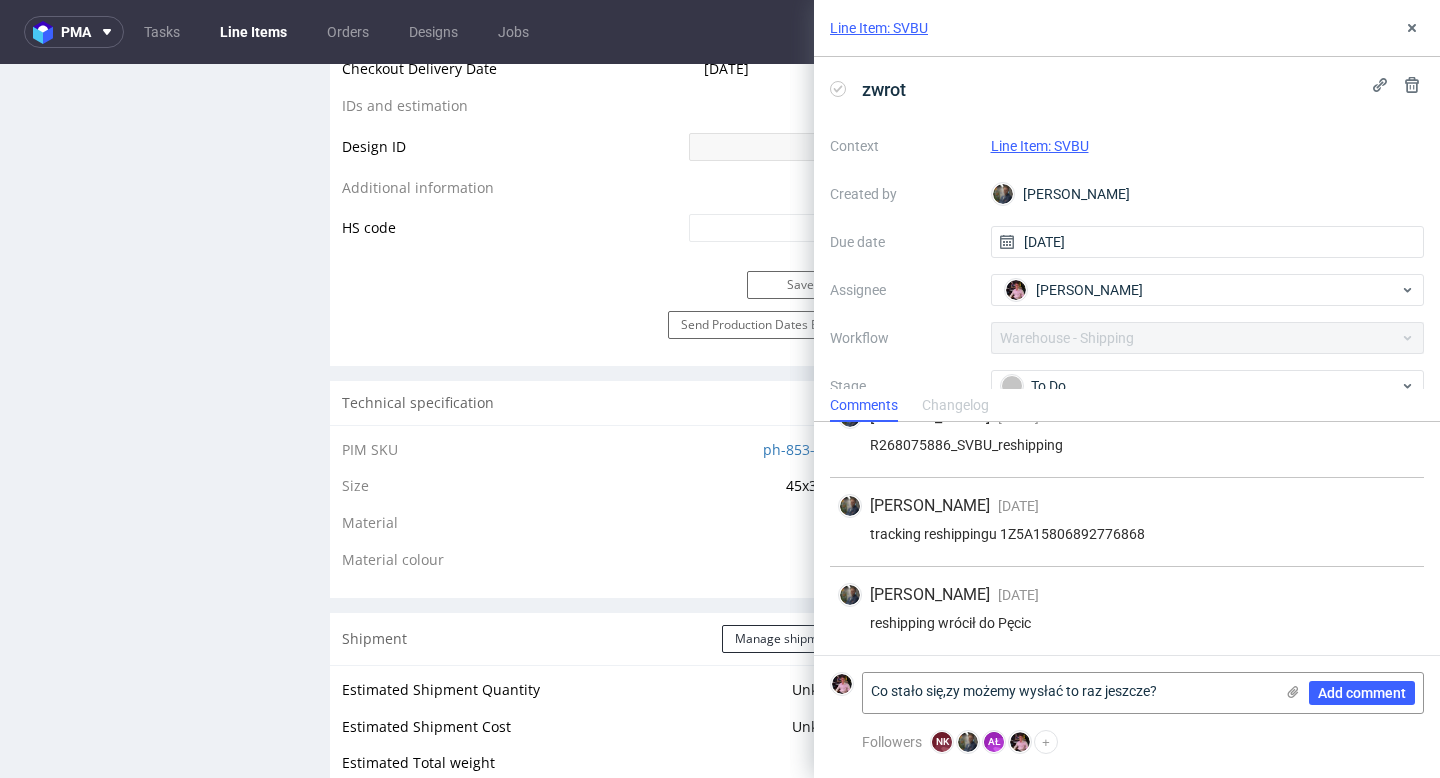 click on "tracking reshippingu 1Z5A15806892776868" at bounding box center (1127, 534) 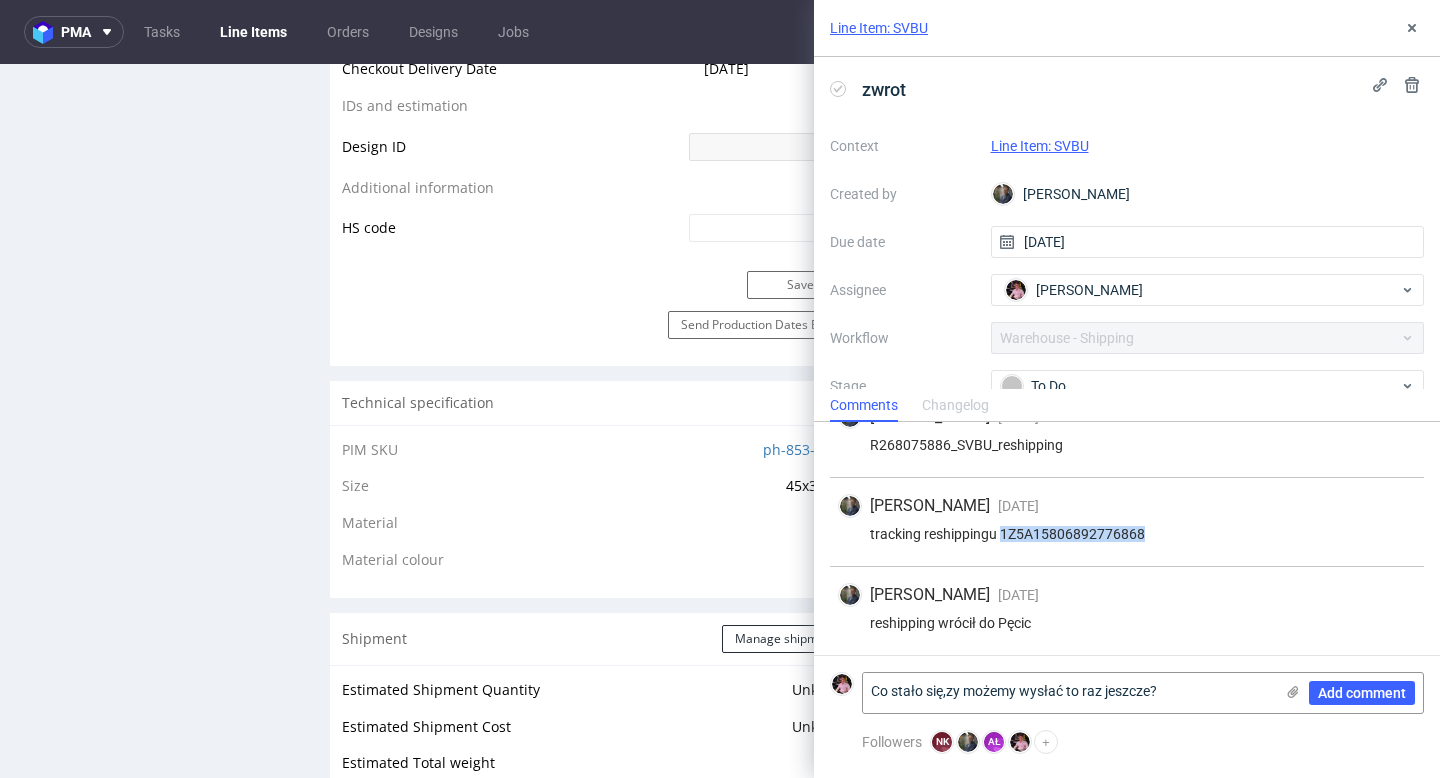 click on "tracking reshippingu 1Z5A15806892776868" at bounding box center (1127, 534) 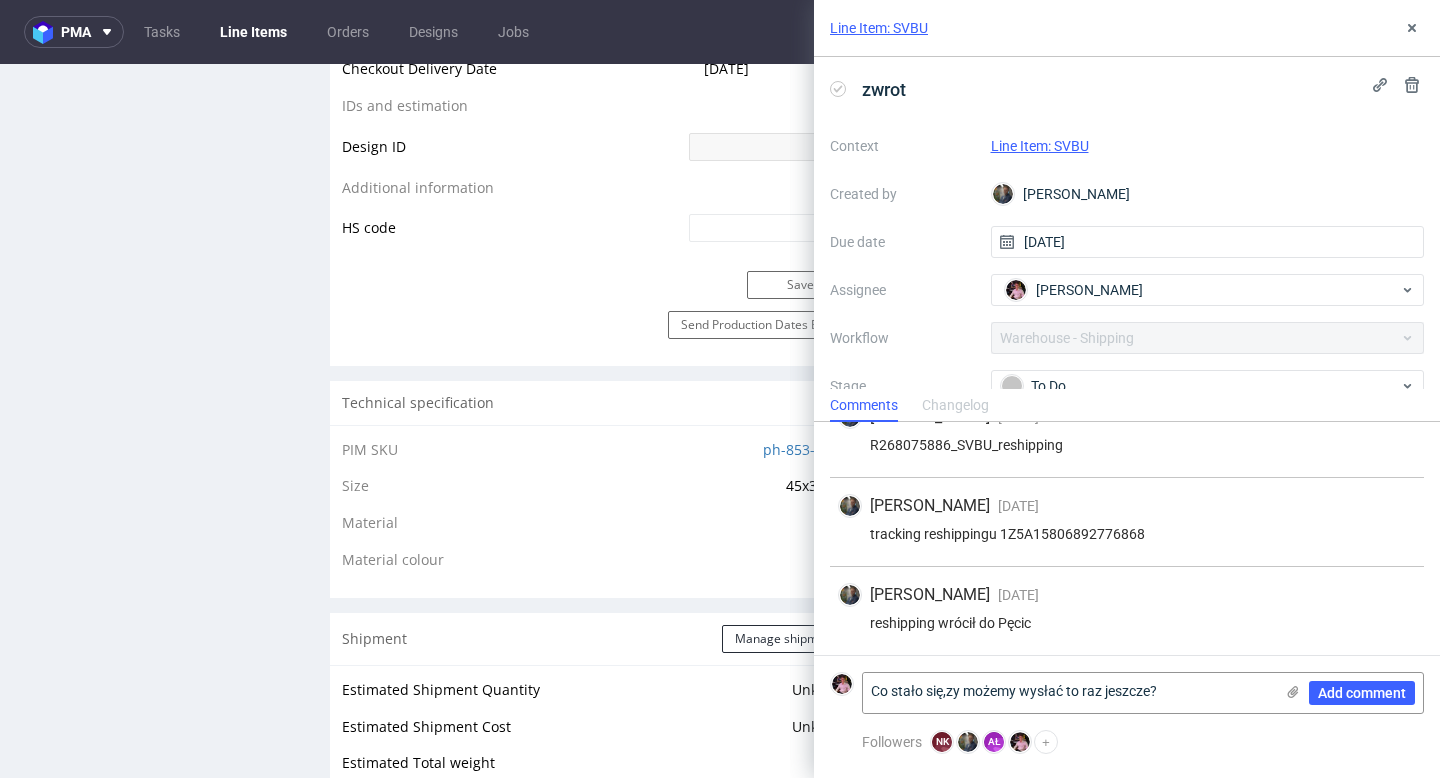 drag, startPoint x: 952, startPoint y: 687, endPoint x: 849, endPoint y: 687, distance: 103 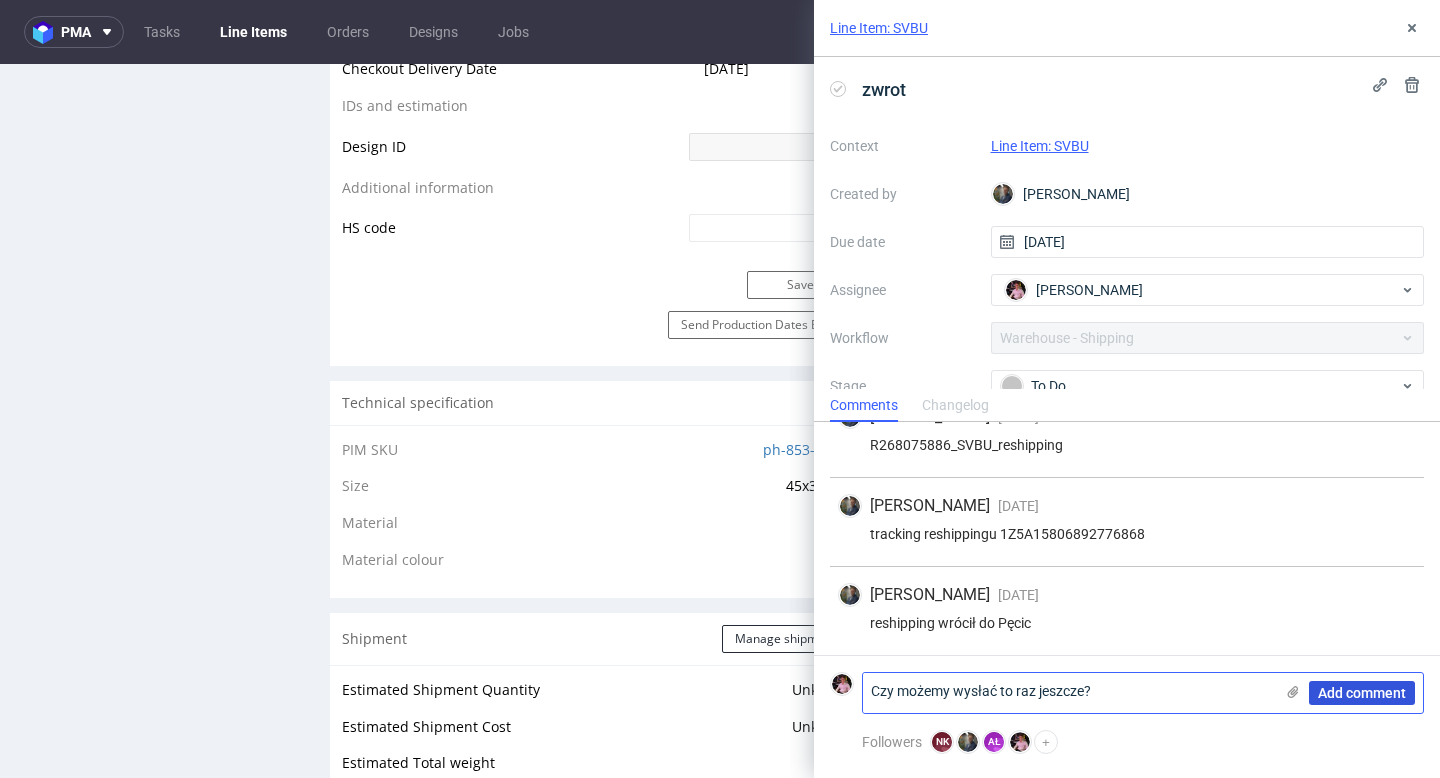 type on "Czy możemy wysłać to raz jeszcze?" 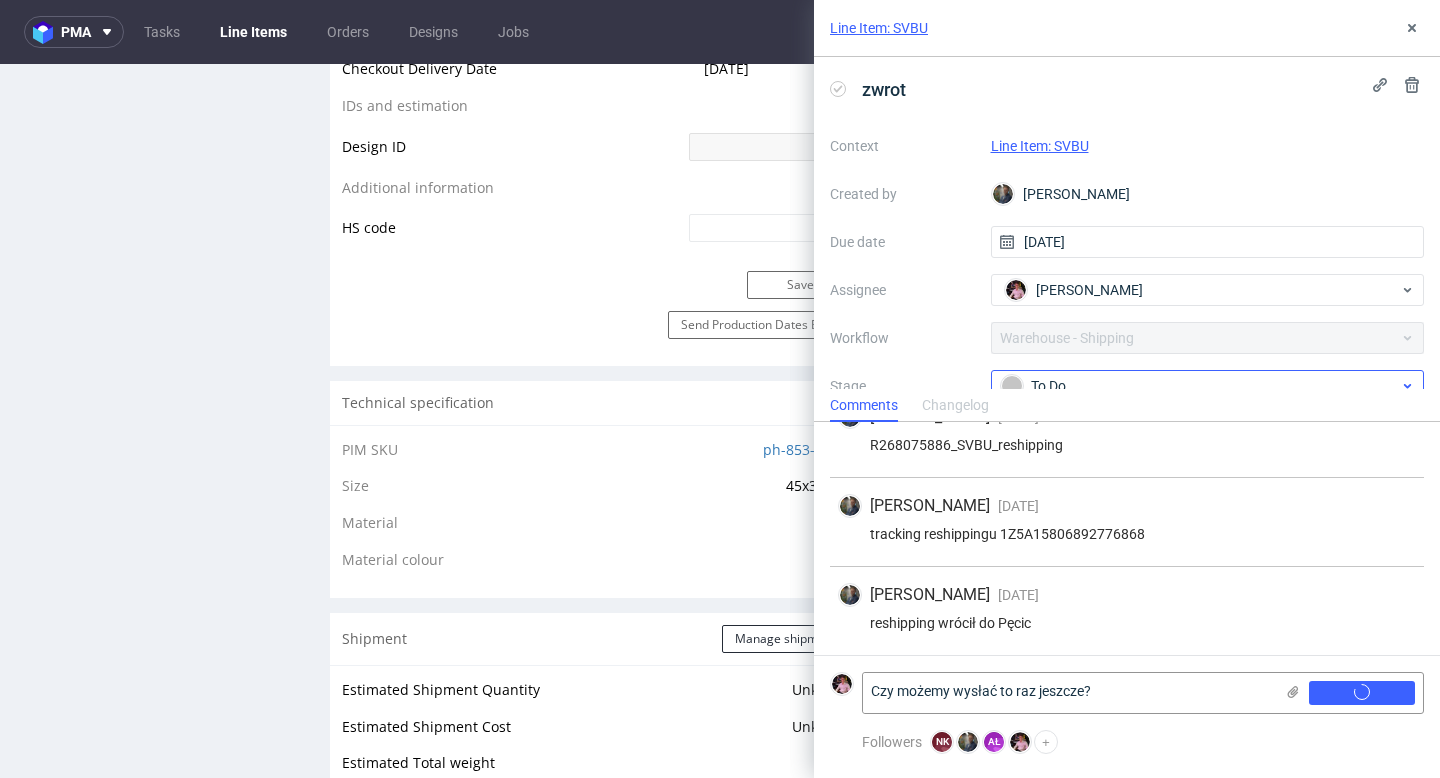 type 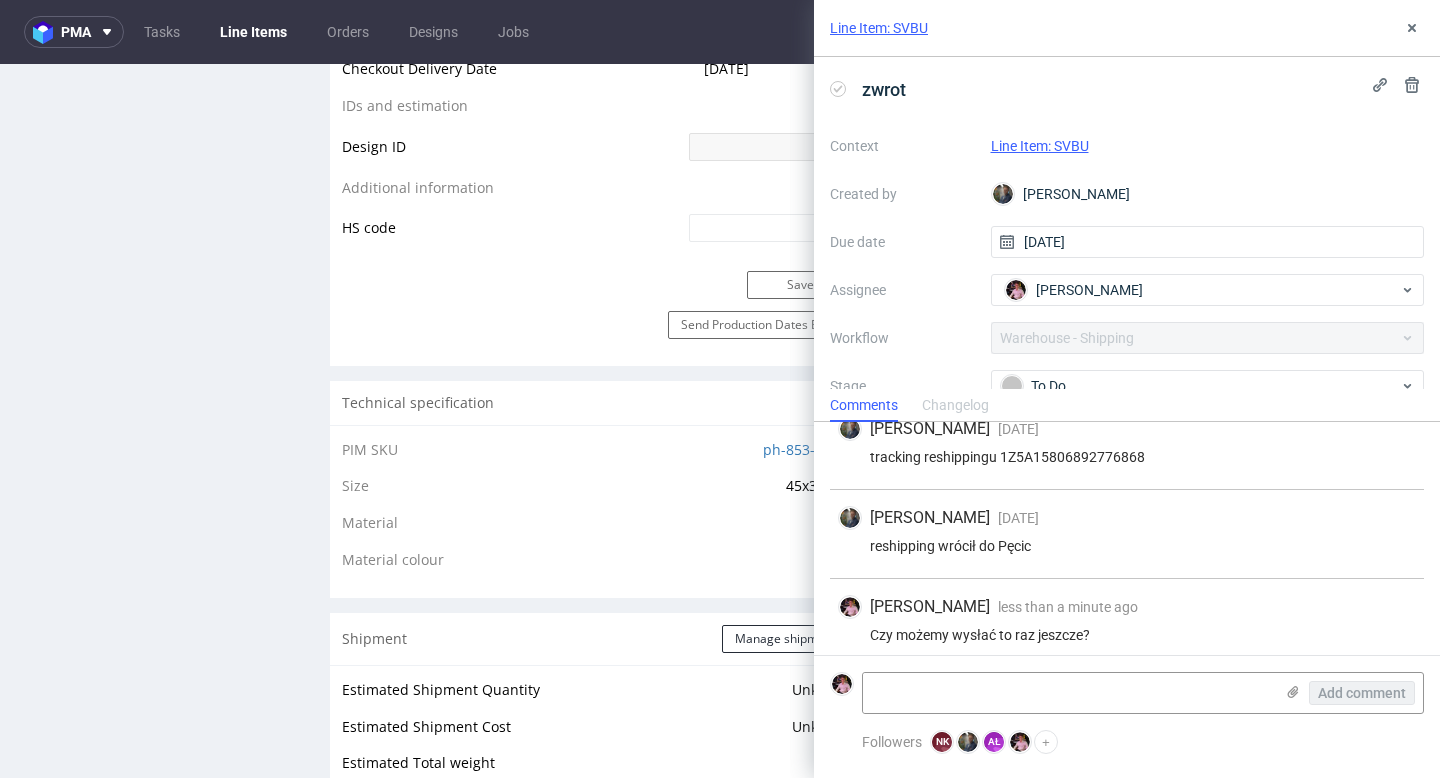 scroll, scrollTop: 300, scrollLeft: 0, axis: vertical 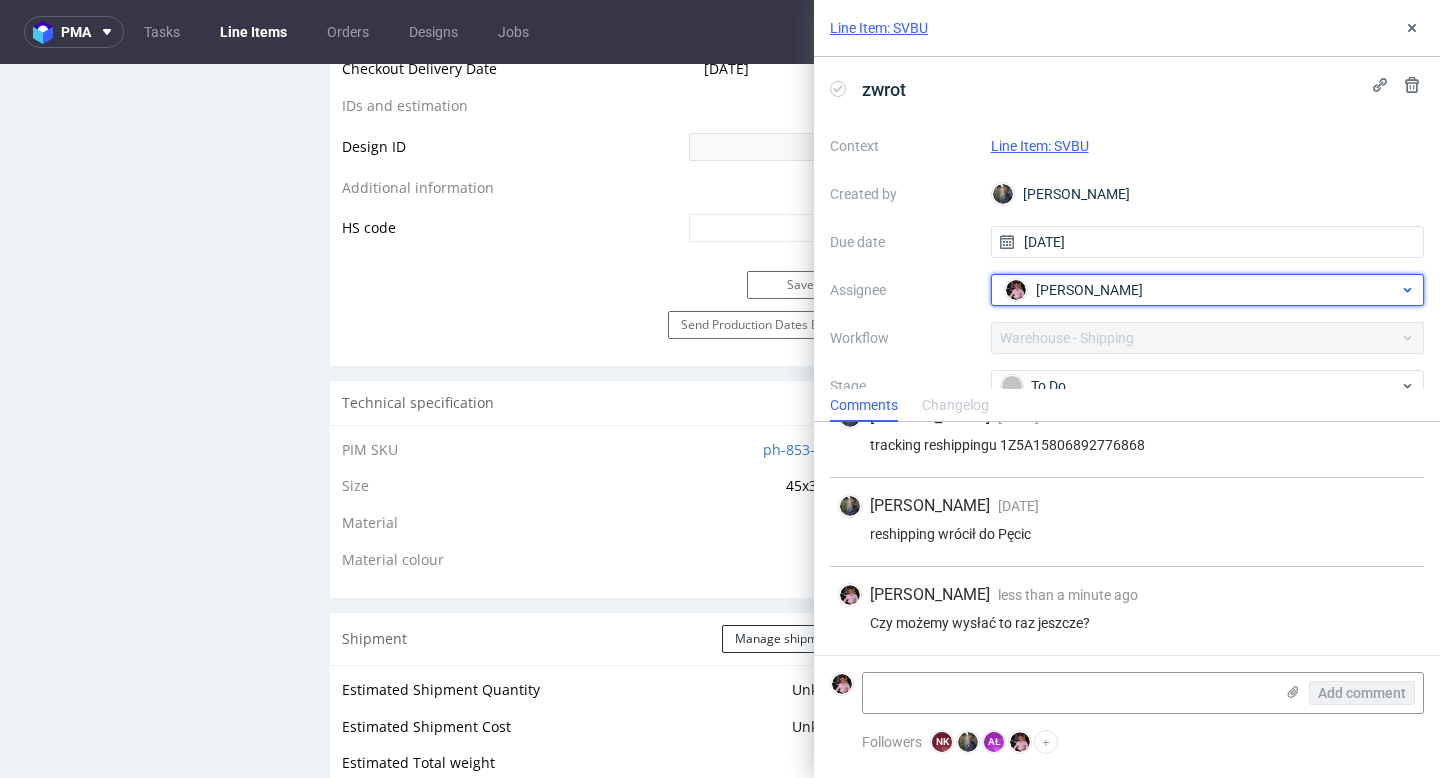 click on "Aleks Ziemkowski" at bounding box center (1200, 290) 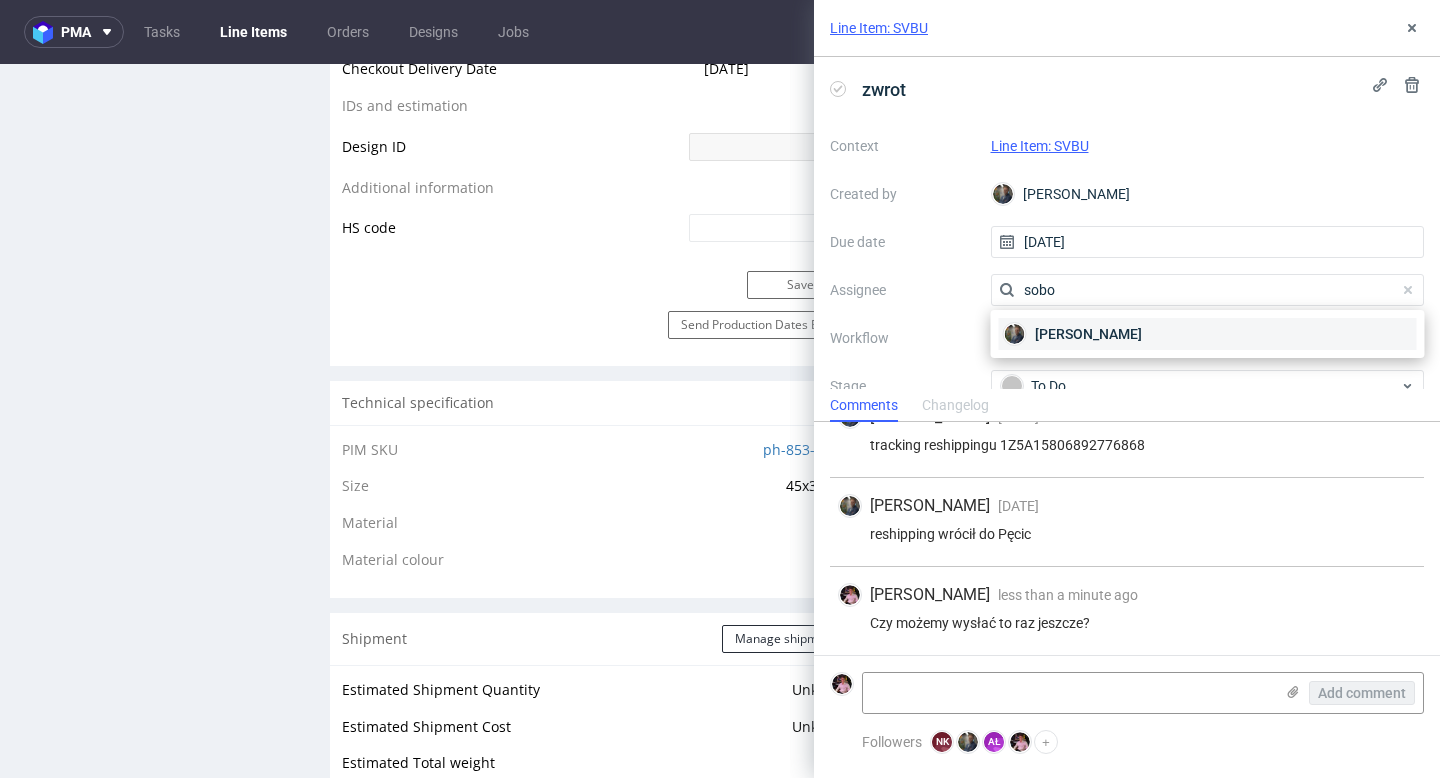 type on "sobo" 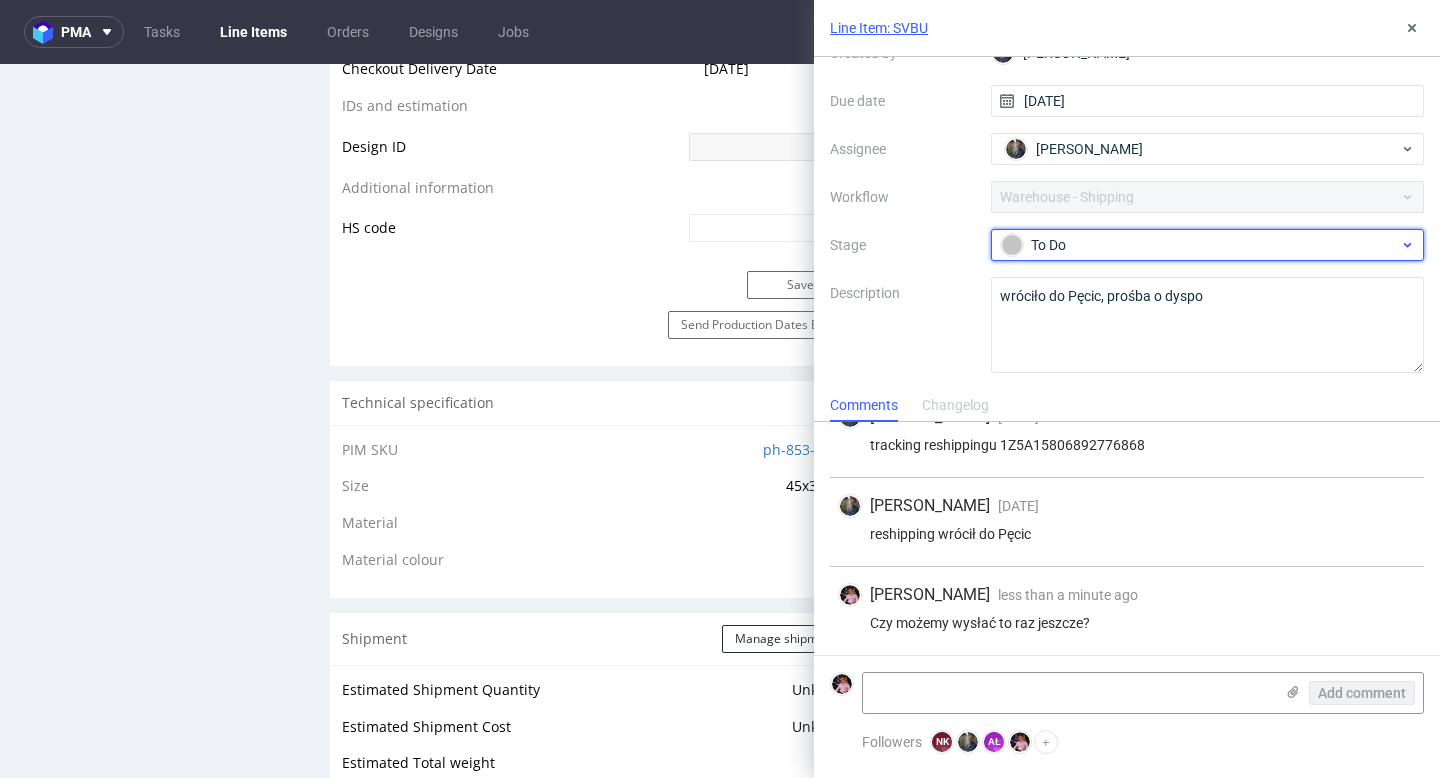 click on "To Do" at bounding box center (1200, 245) 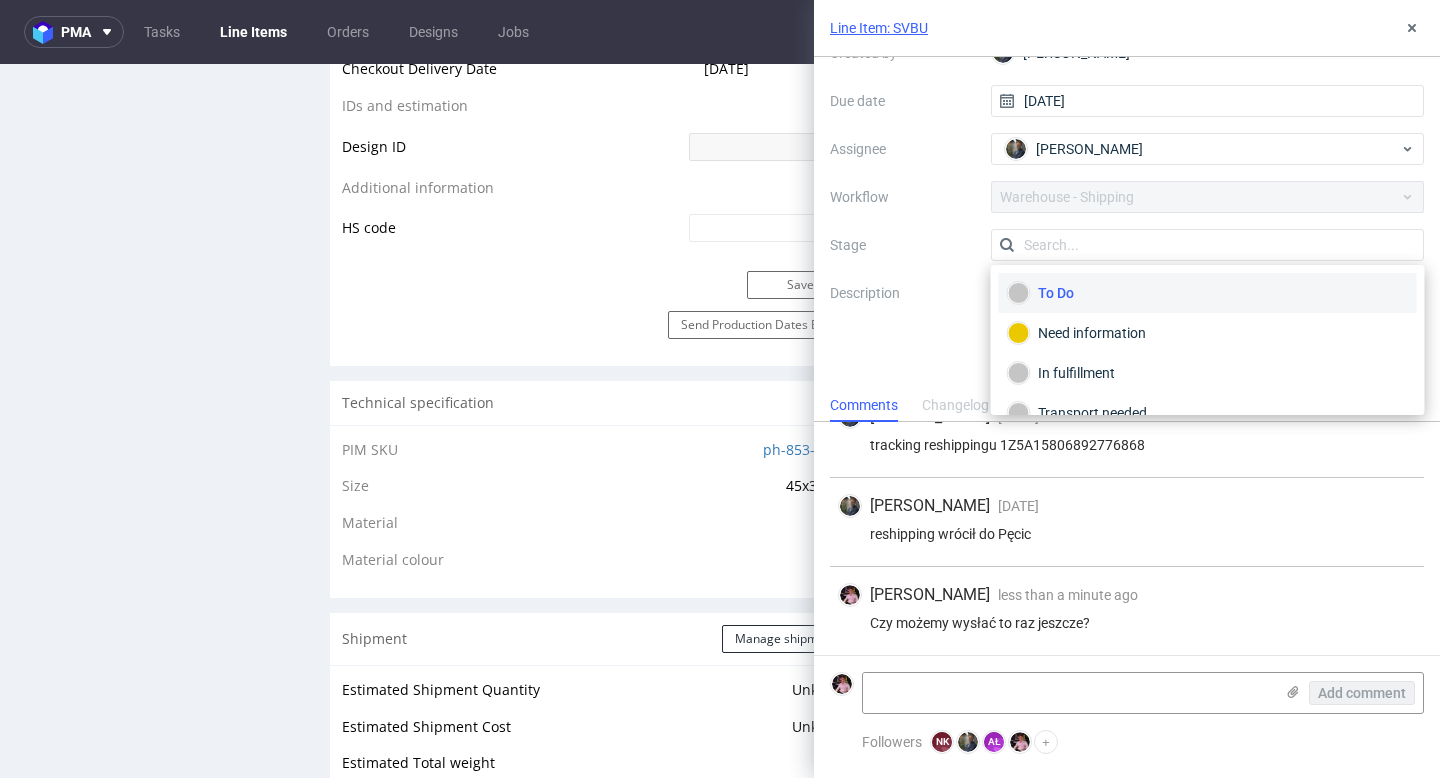 scroll, scrollTop: 141, scrollLeft: 0, axis: vertical 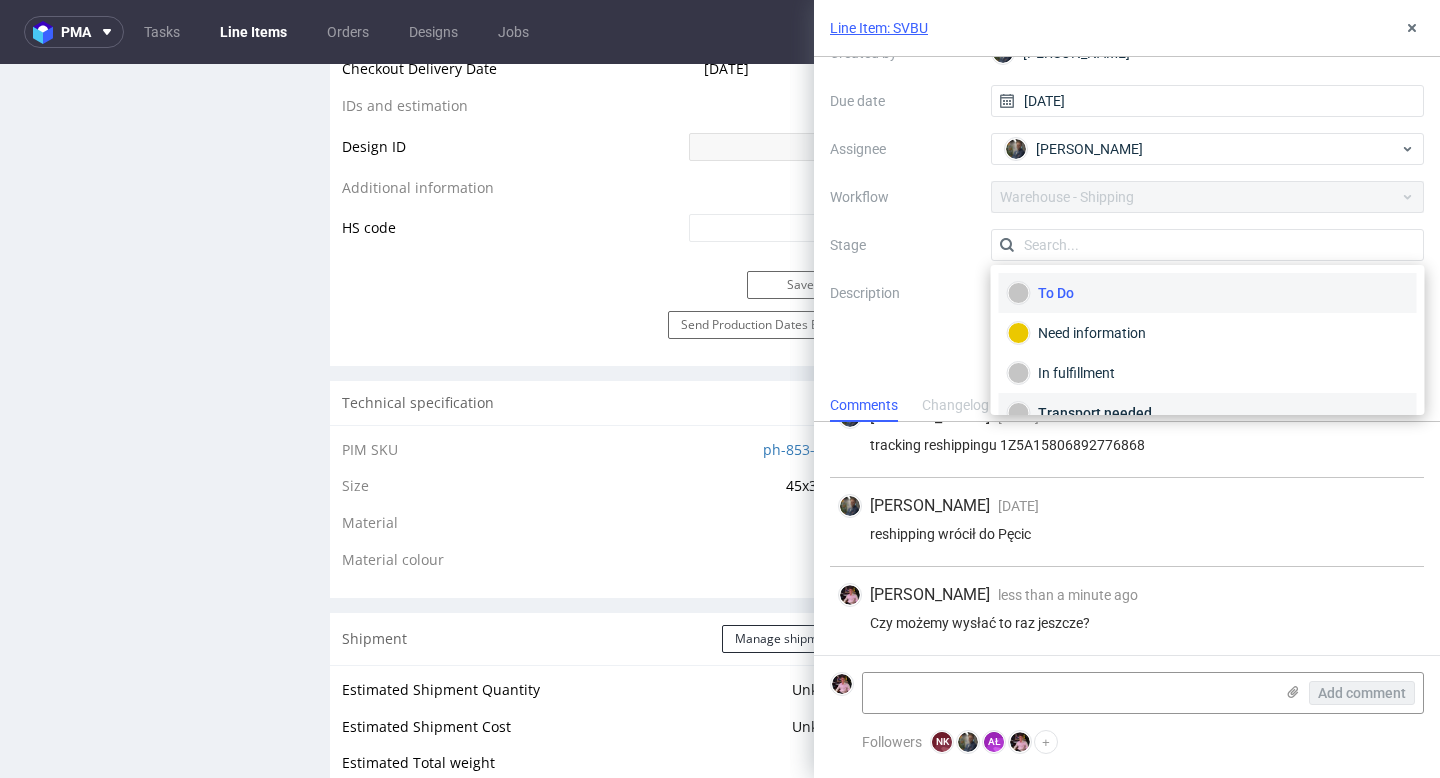 click on "Transport needed" at bounding box center [1208, 413] 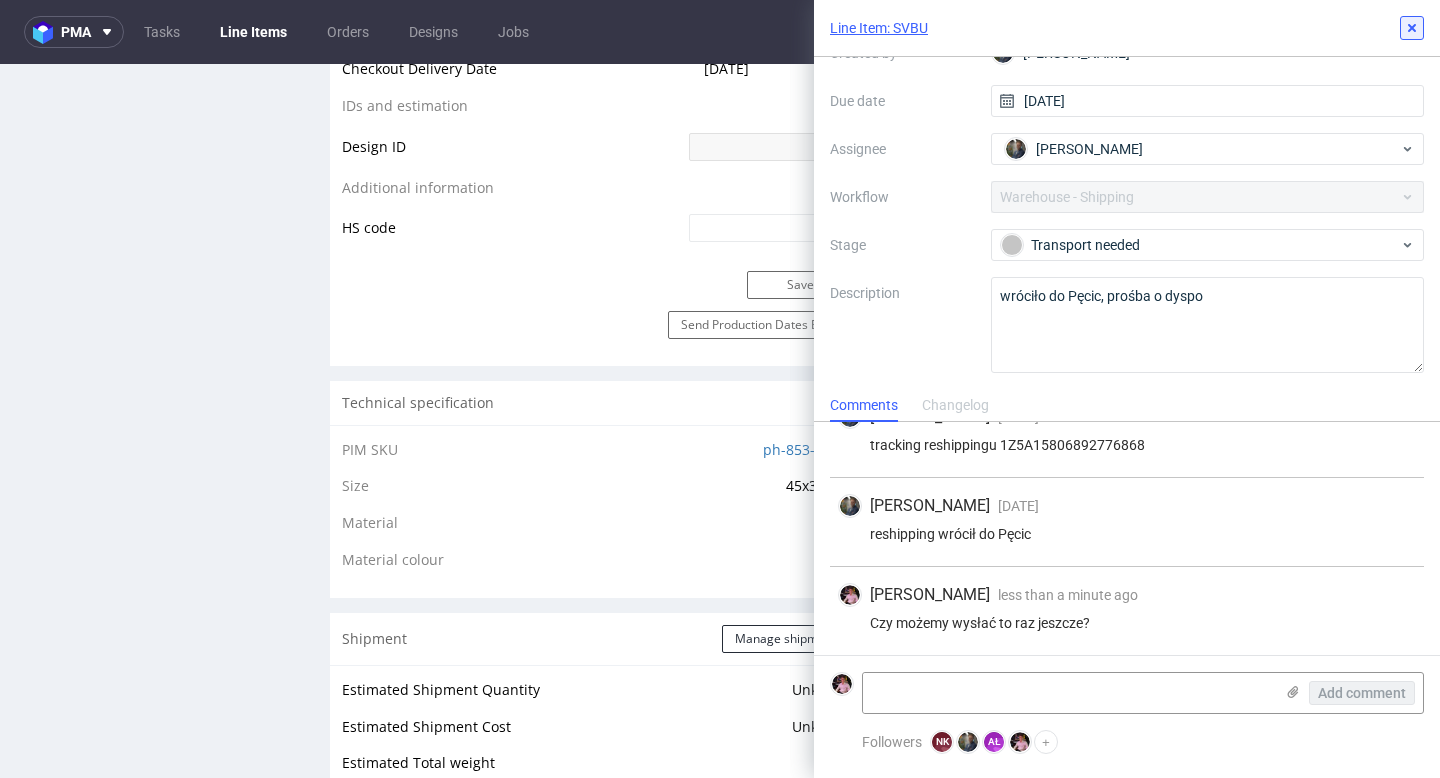 click 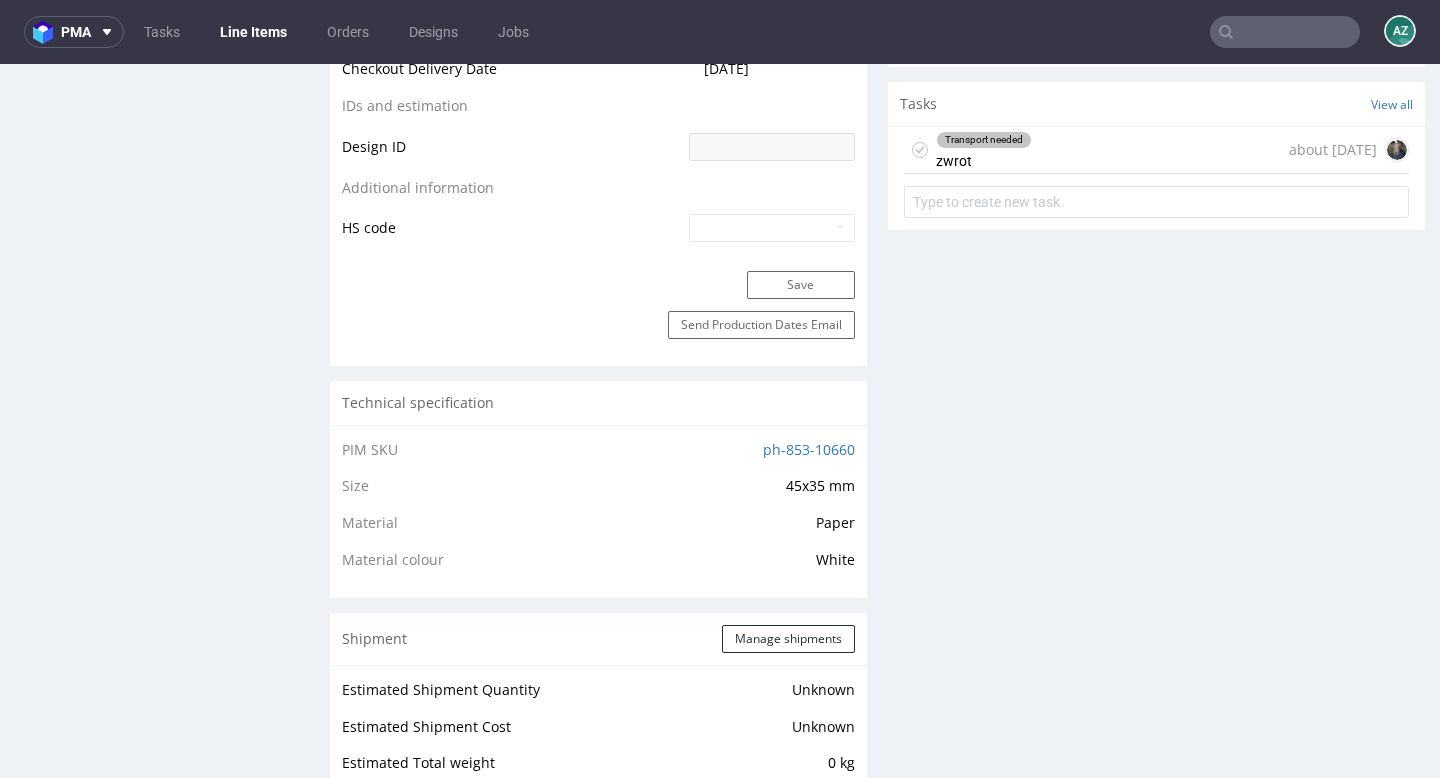 click at bounding box center [1285, 32] 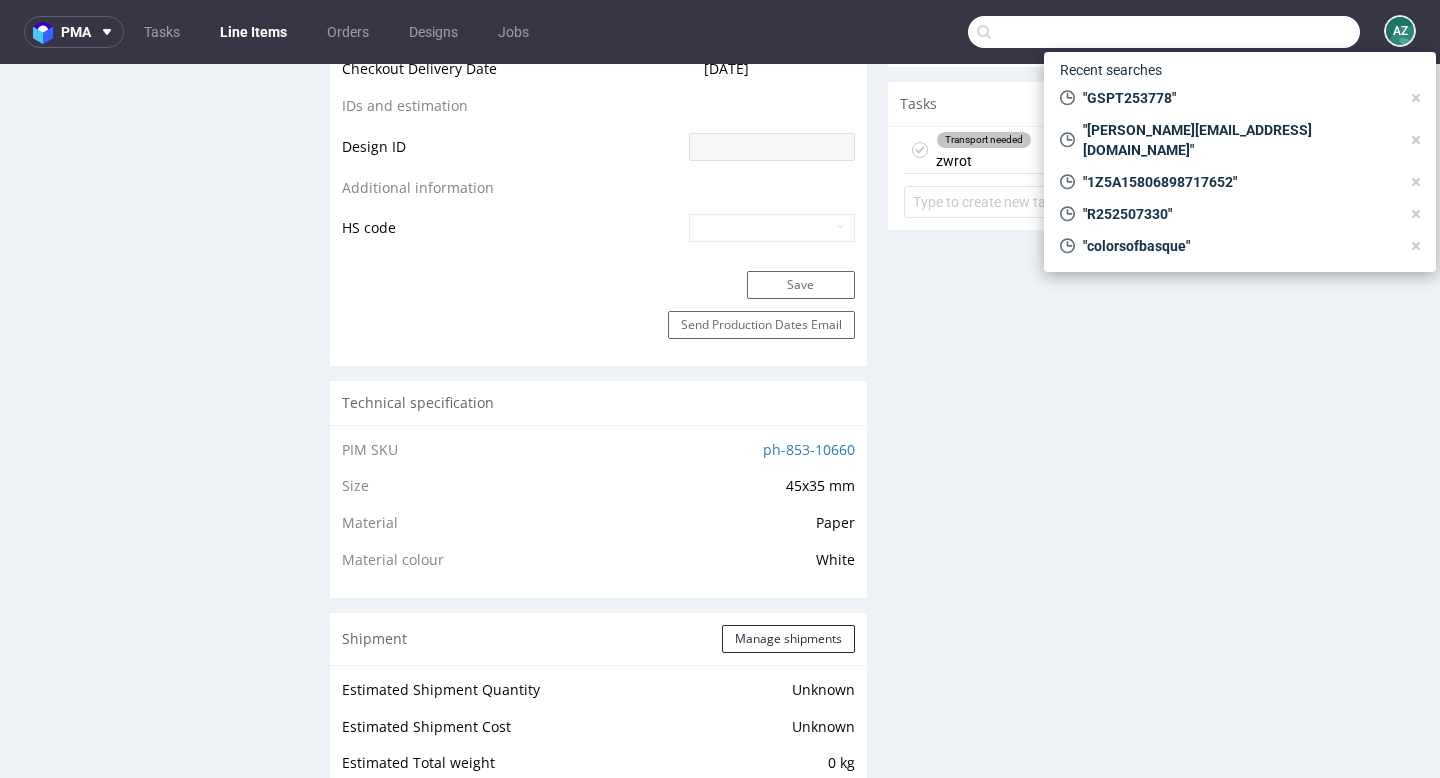 paste on "GSPT260282" 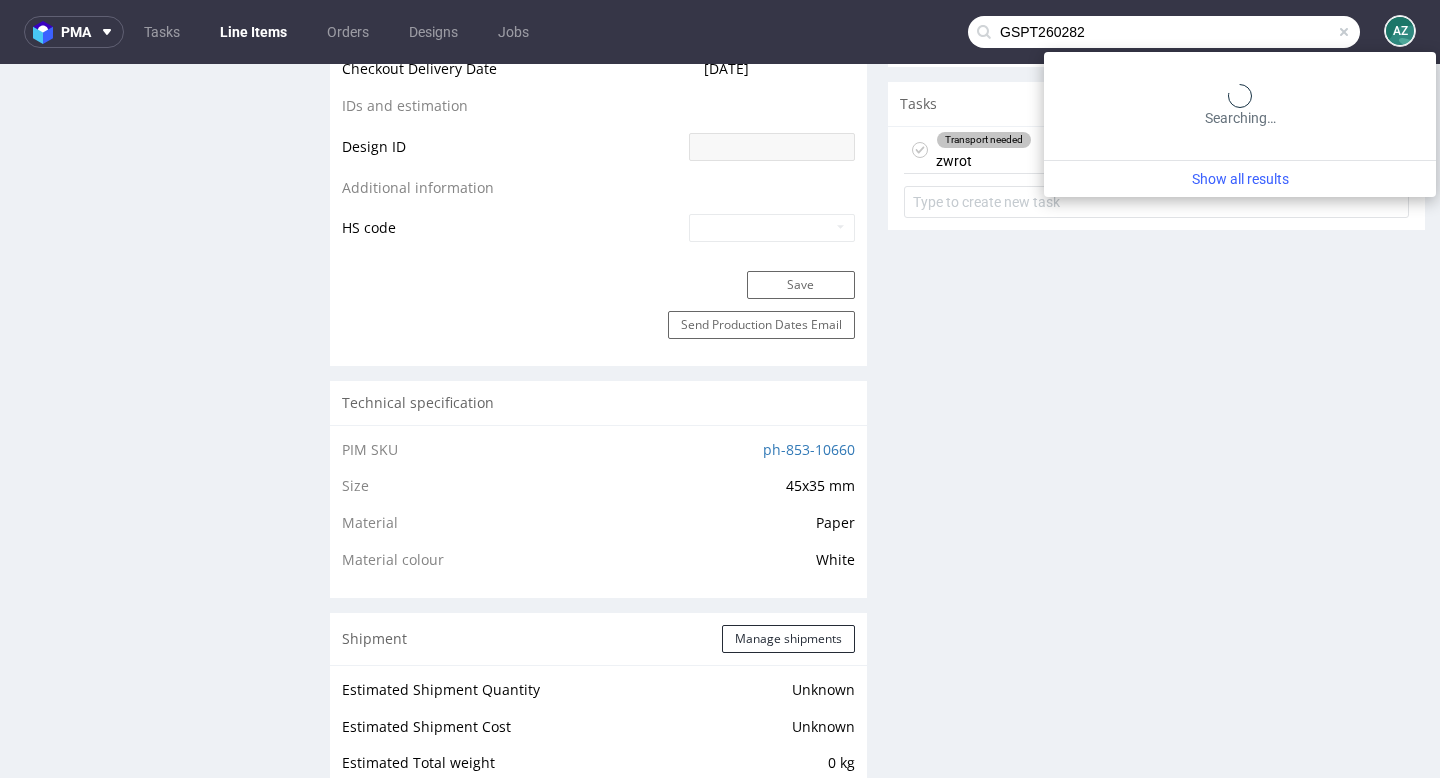 type on "GSPT260282" 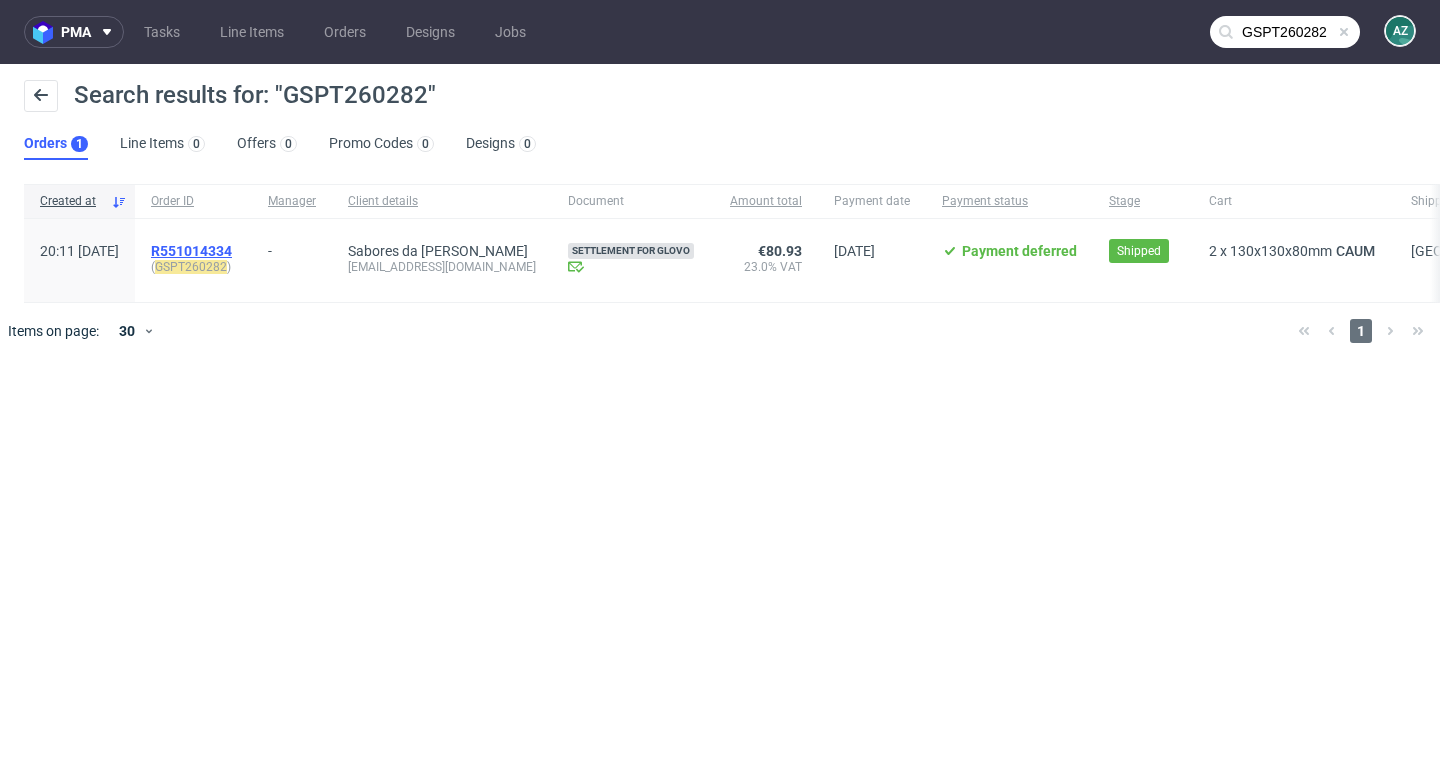 click on "R551014334" at bounding box center [191, 251] 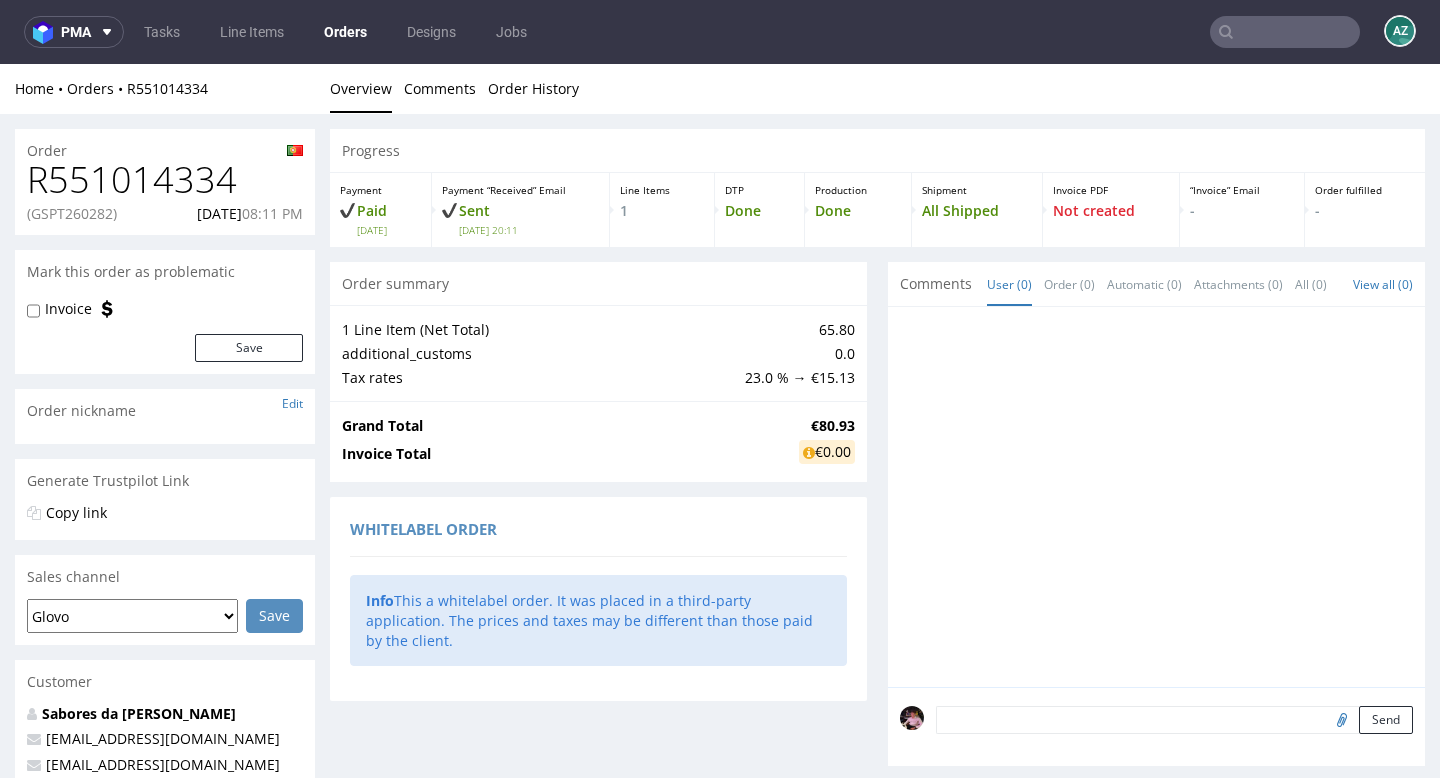 scroll, scrollTop: 510, scrollLeft: 0, axis: vertical 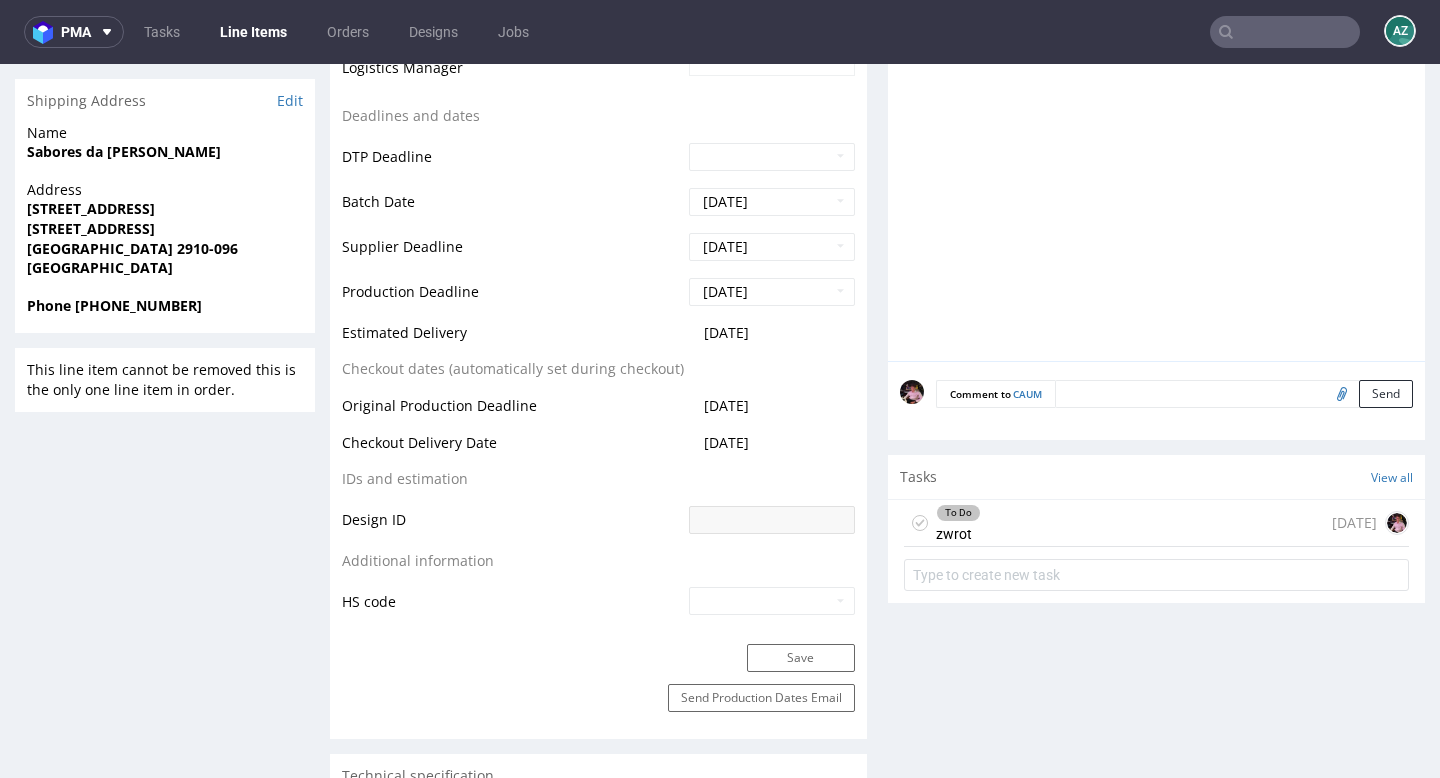 click on "To Do zwrot 1 day ago" at bounding box center [1156, 523] 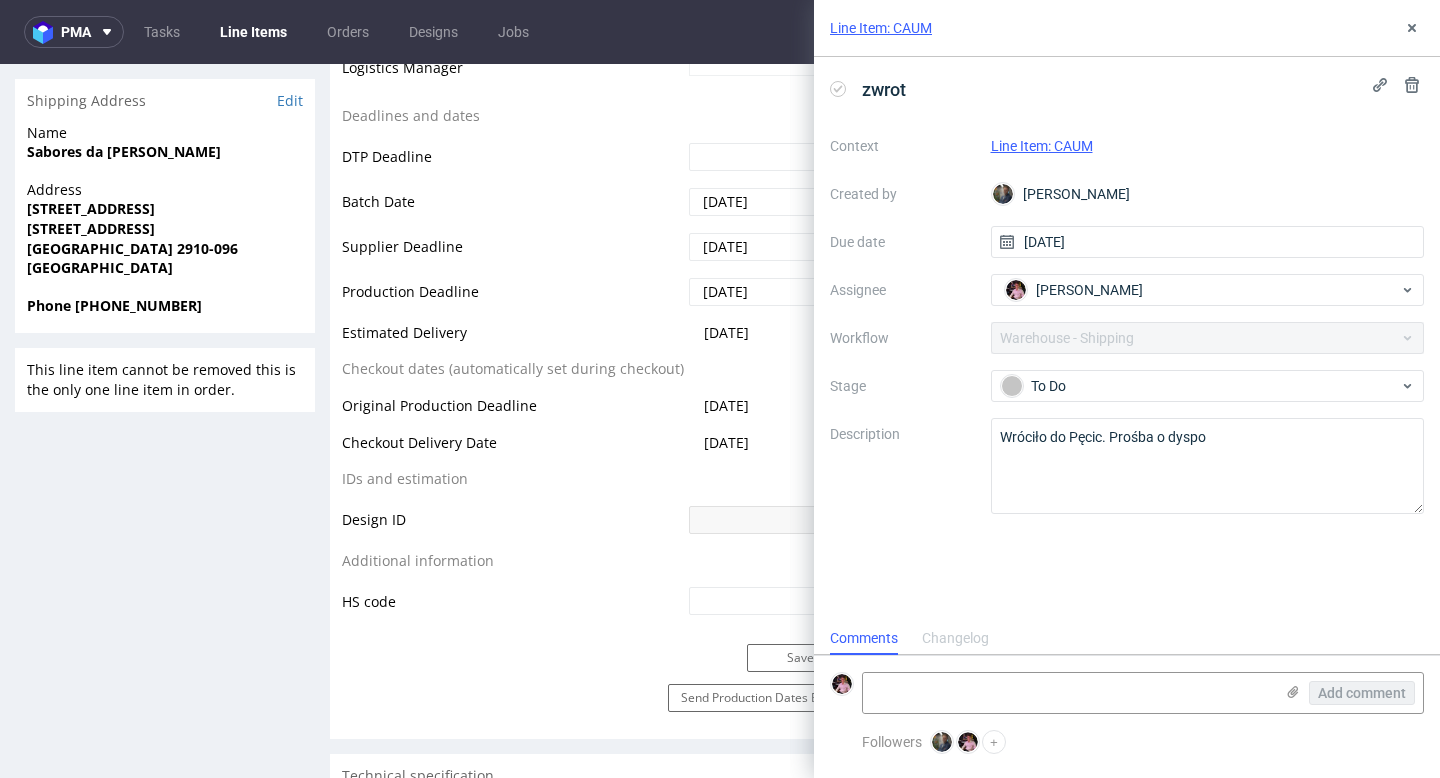 scroll, scrollTop: 16, scrollLeft: 0, axis: vertical 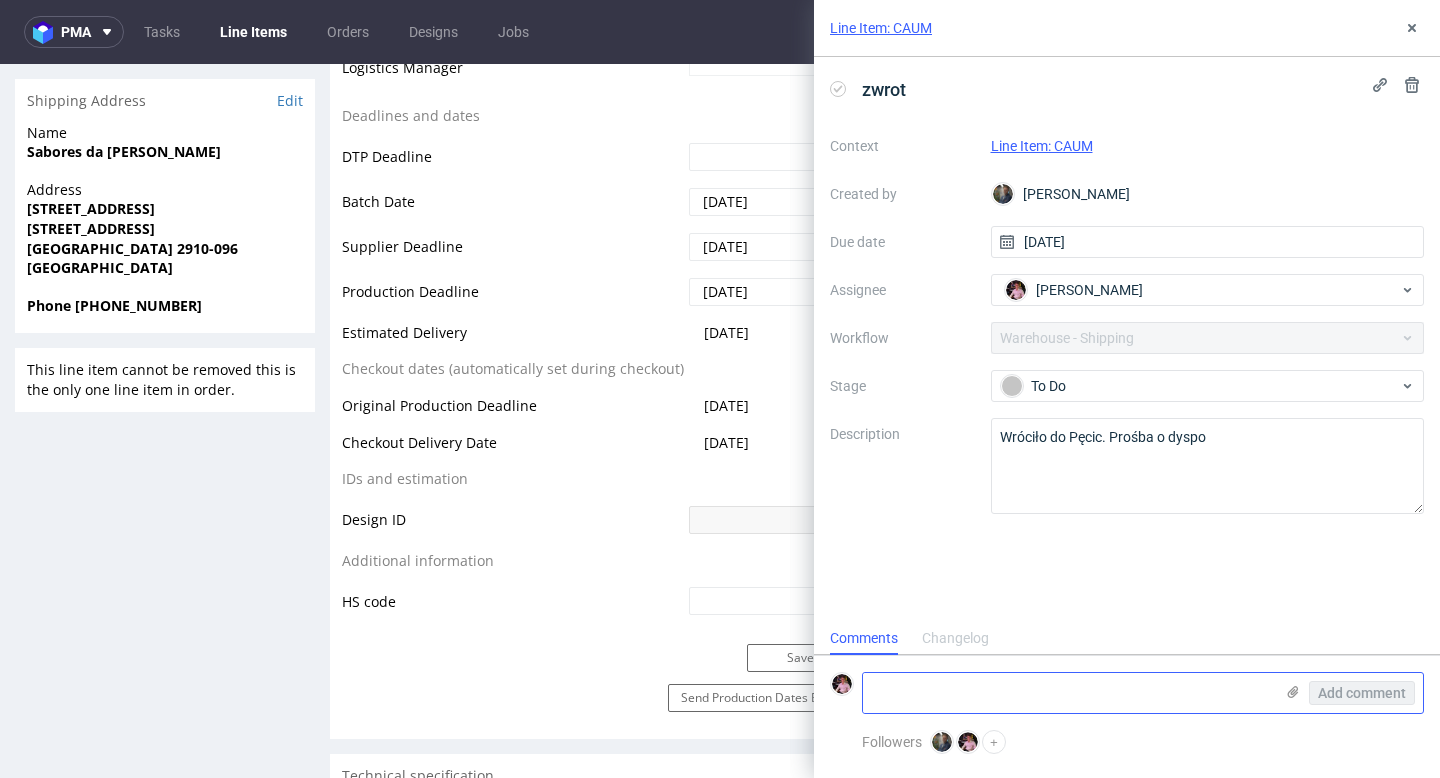 click at bounding box center [1068, 693] 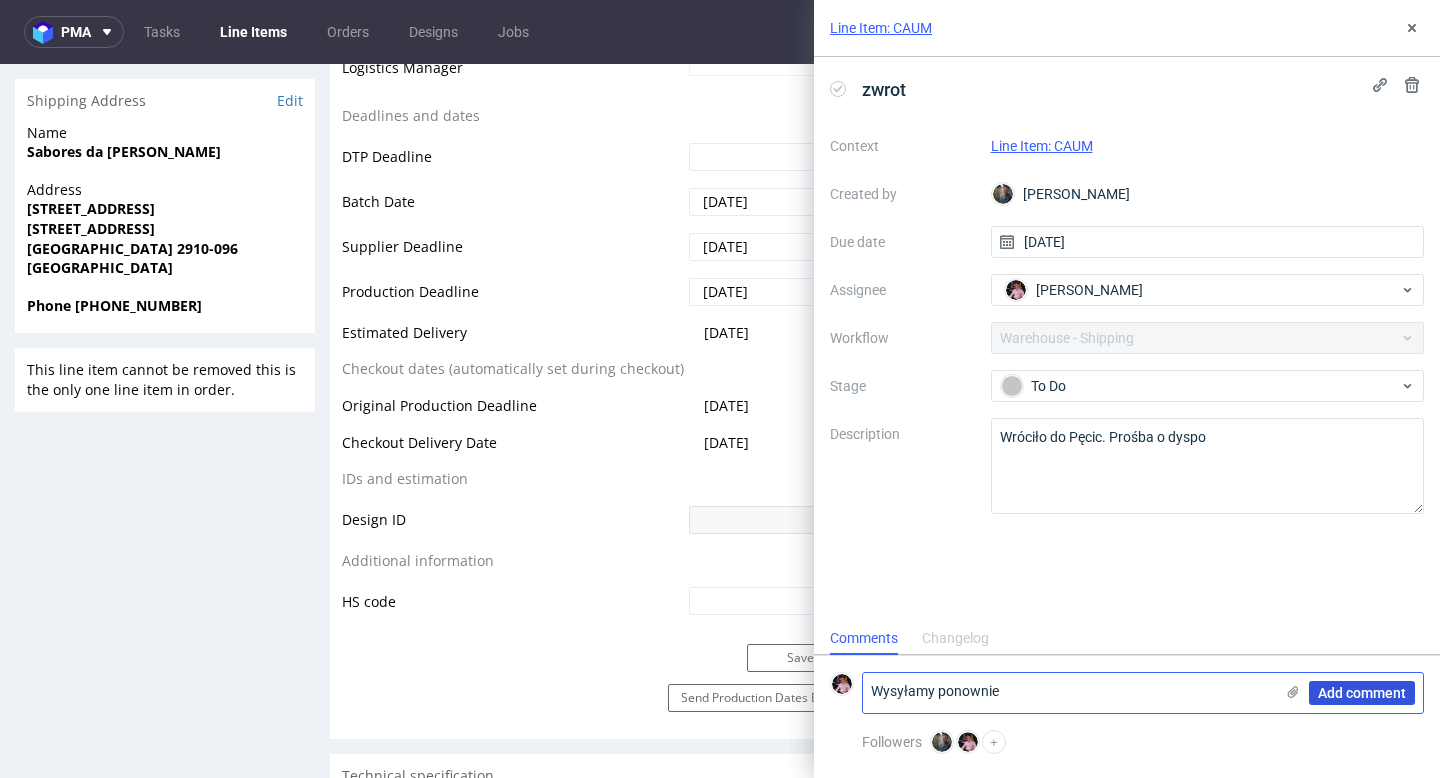 type on "Wysyłamy ponownie" 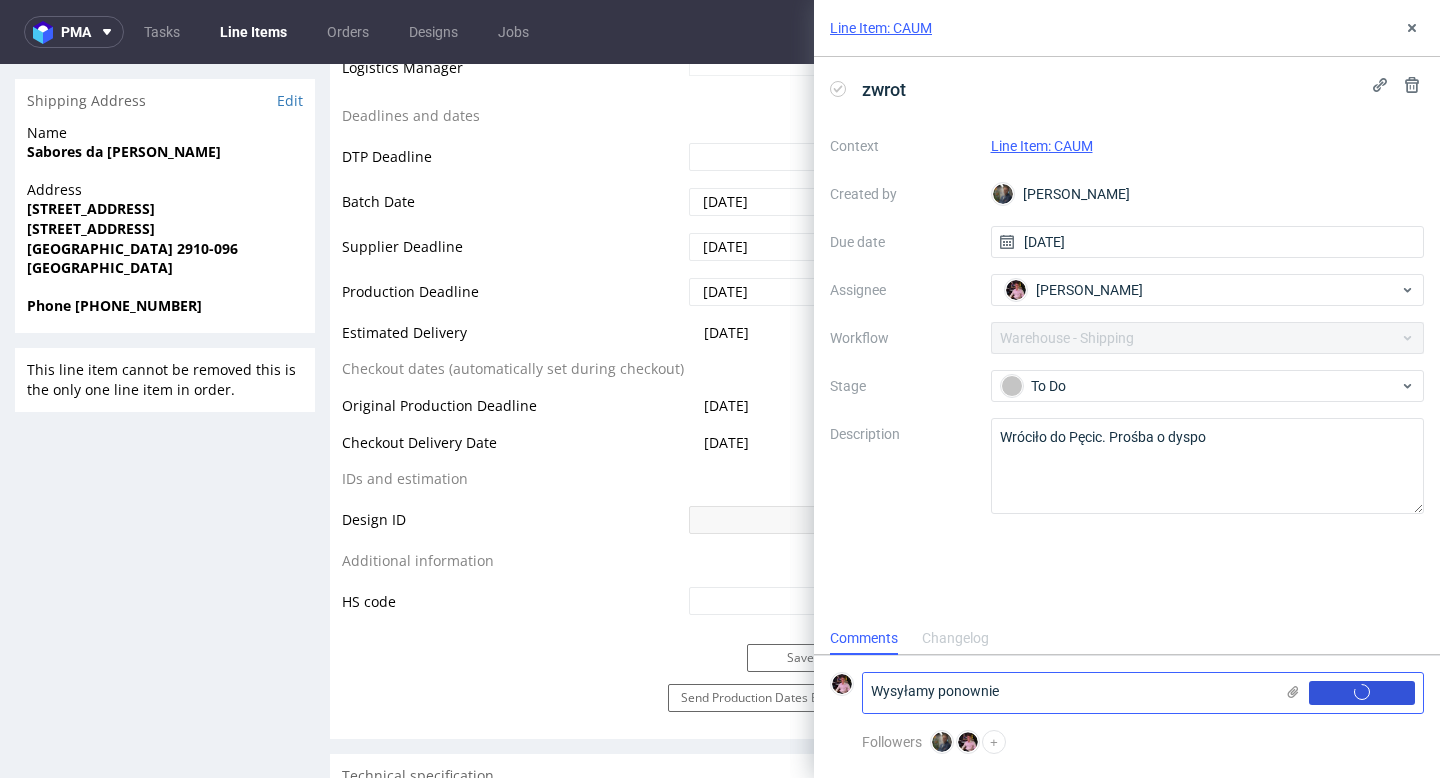 type 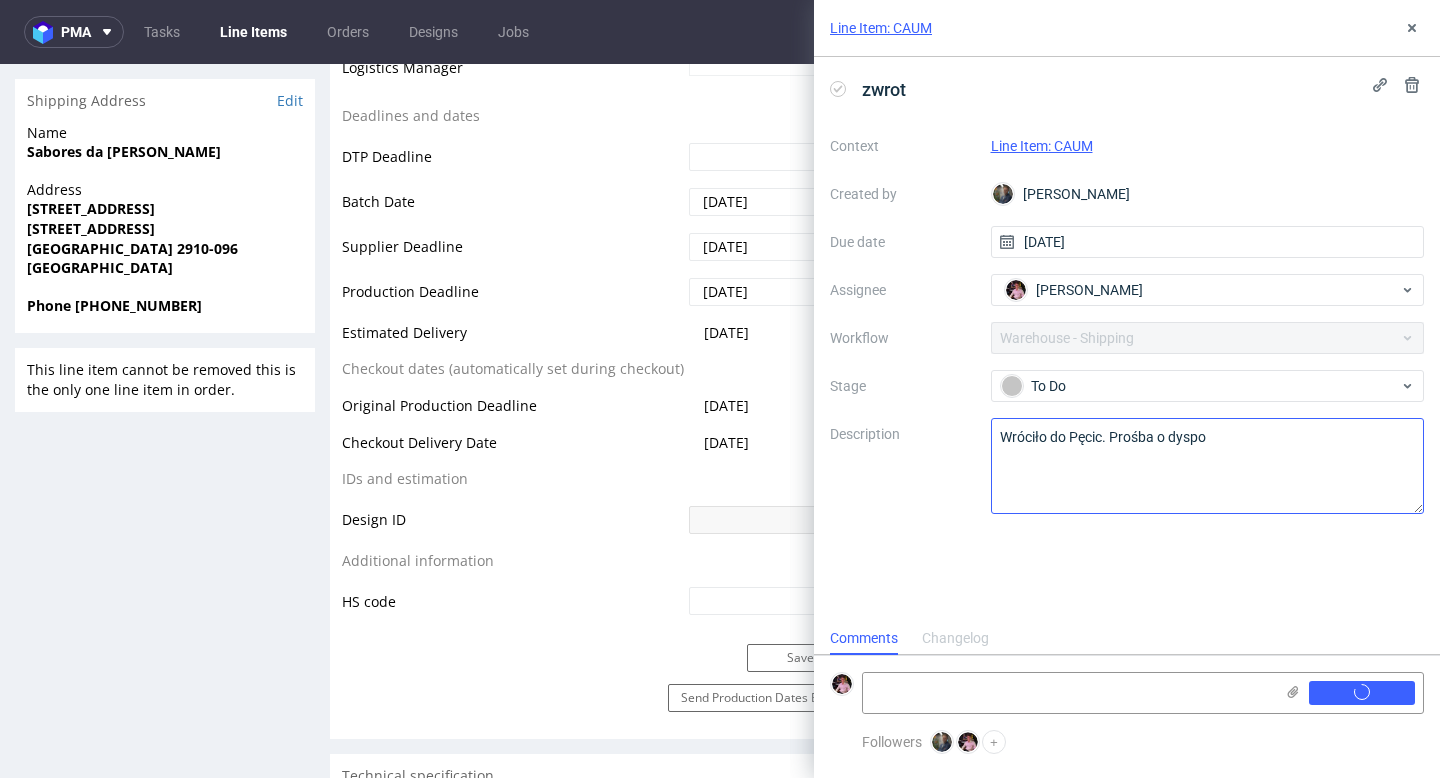 scroll, scrollTop: 0, scrollLeft: 0, axis: both 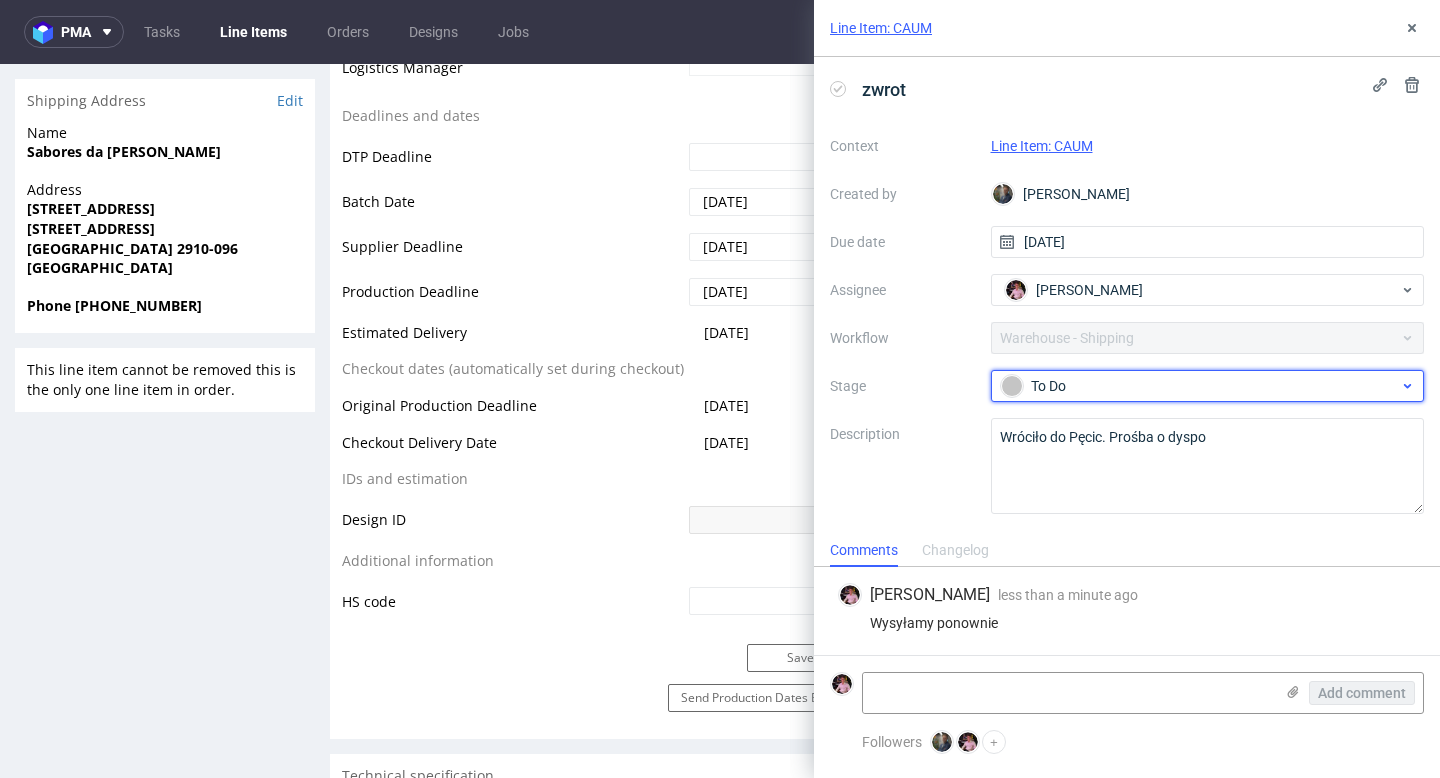 click on "To Do" at bounding box center (1200, 386) 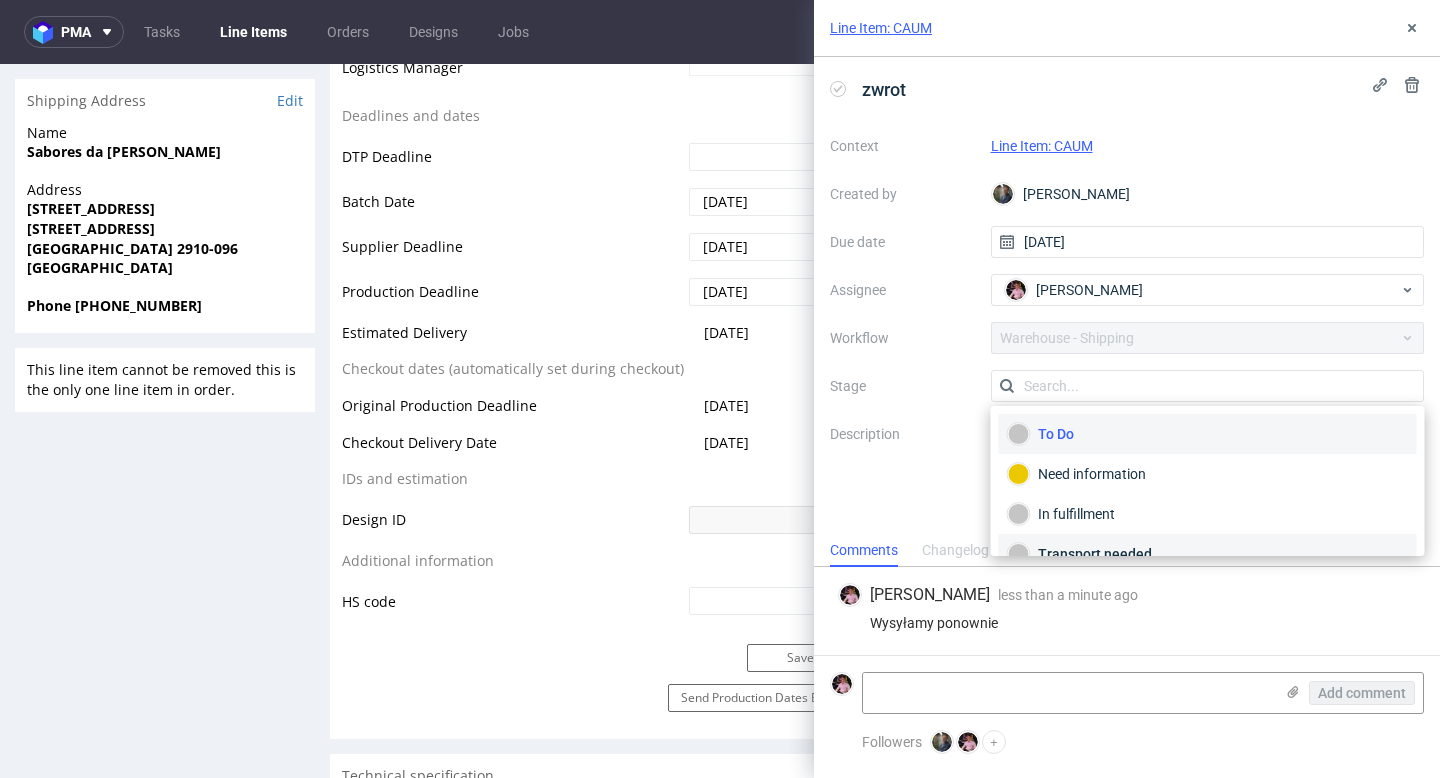 click on "Transport needed" at bounding box center [1208, 554] 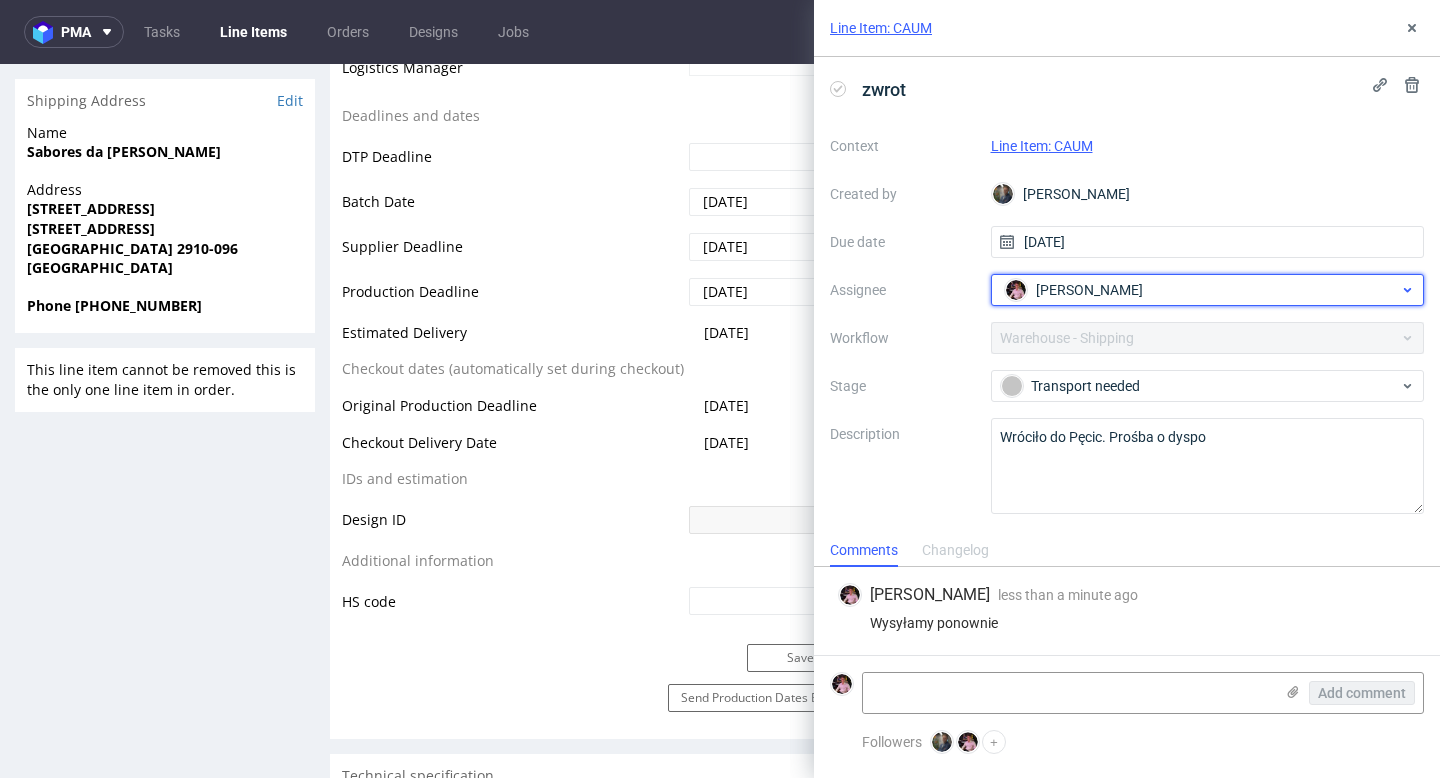 click on "Aleks Ziemkowski" at bounding box center (1089, 290) 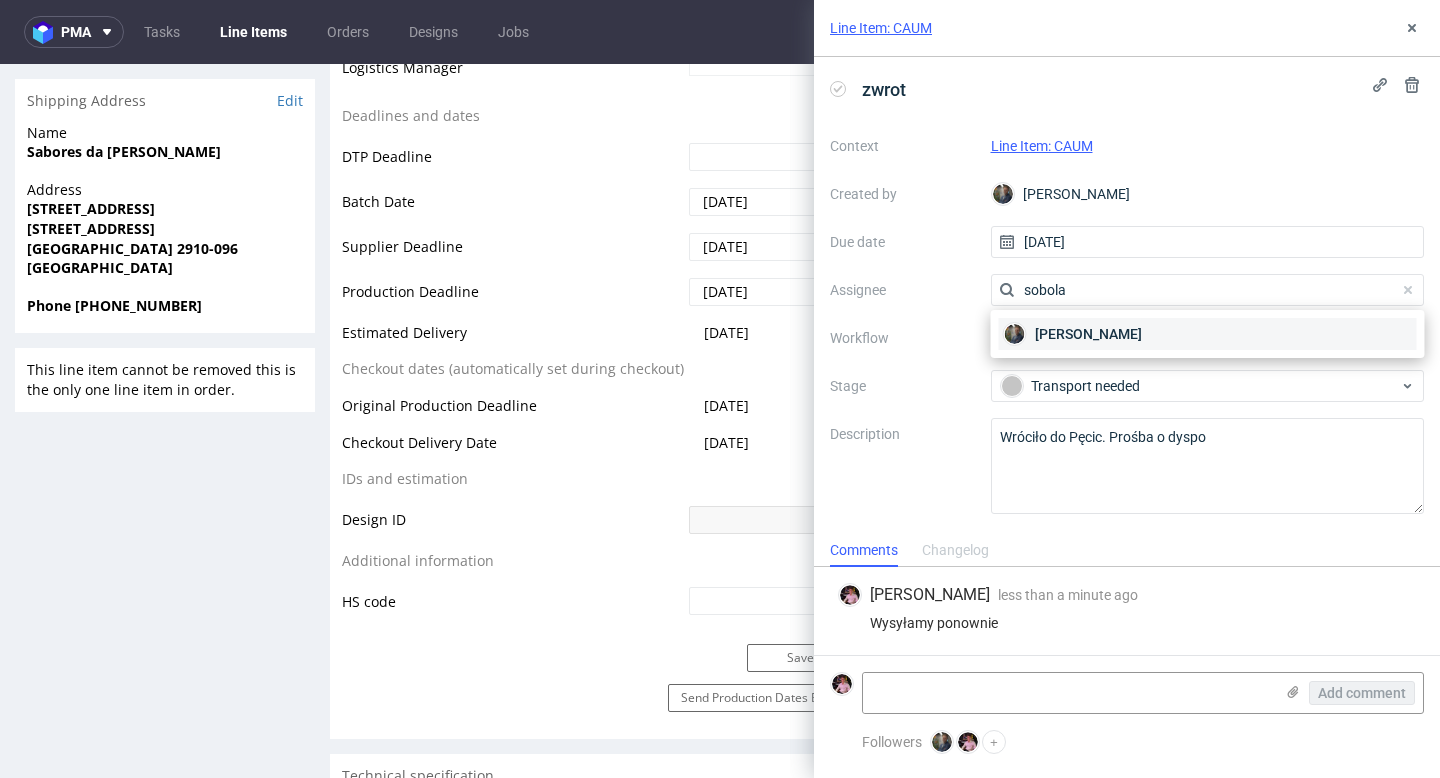 type on "sobola" 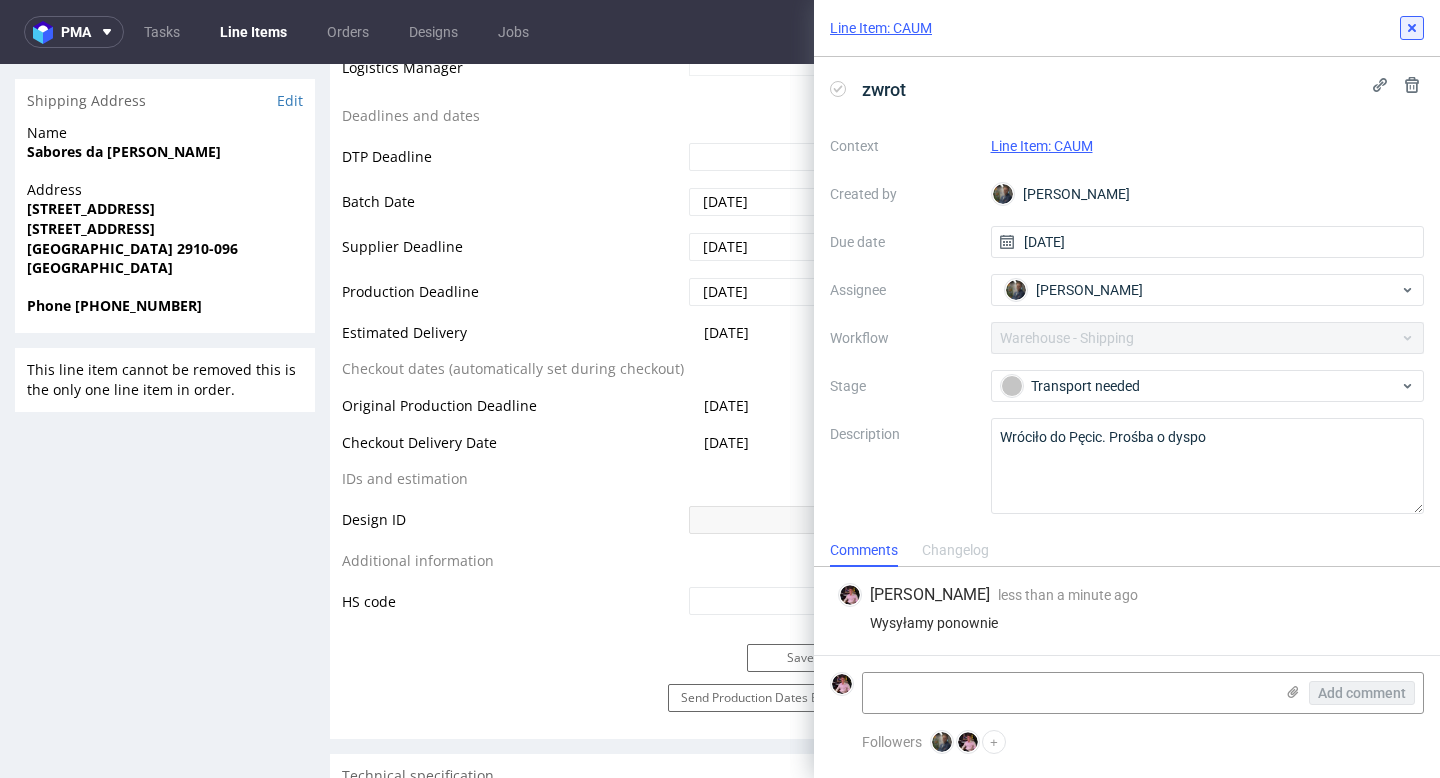 click 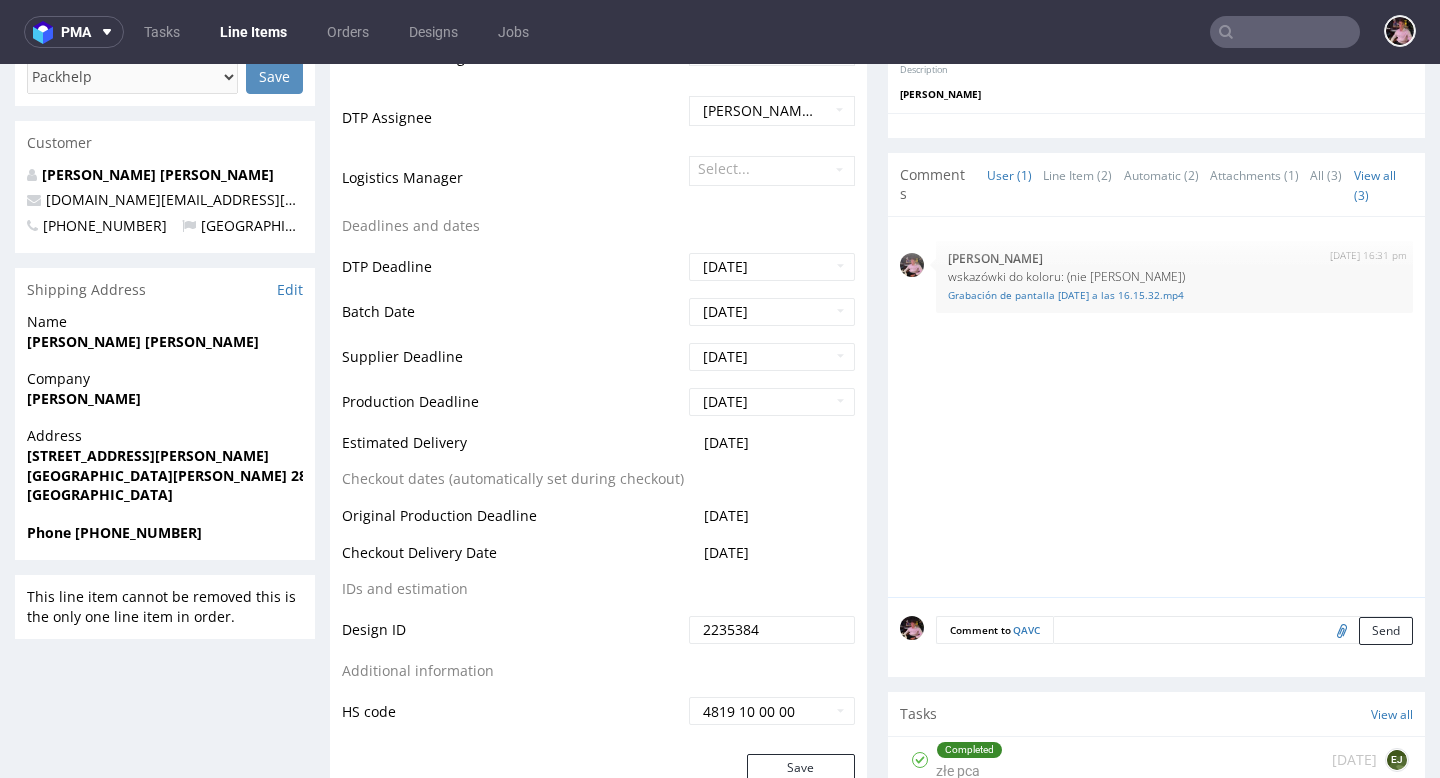 scroll, scrollTop: 628, scrollLeft: 0, axis: vertical 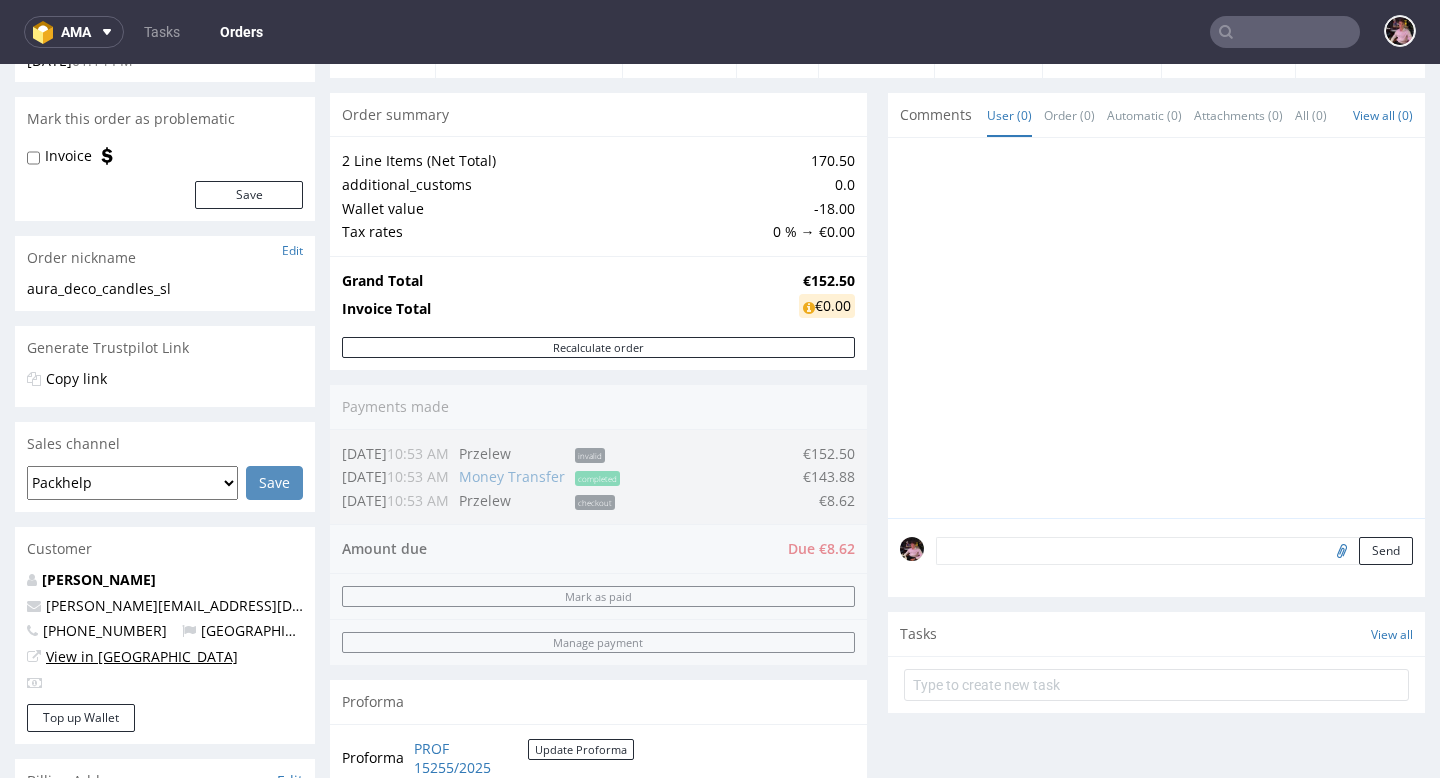 click on "View in [GEOGRAPHIC_DATA]" at bounding box center (142, 656) 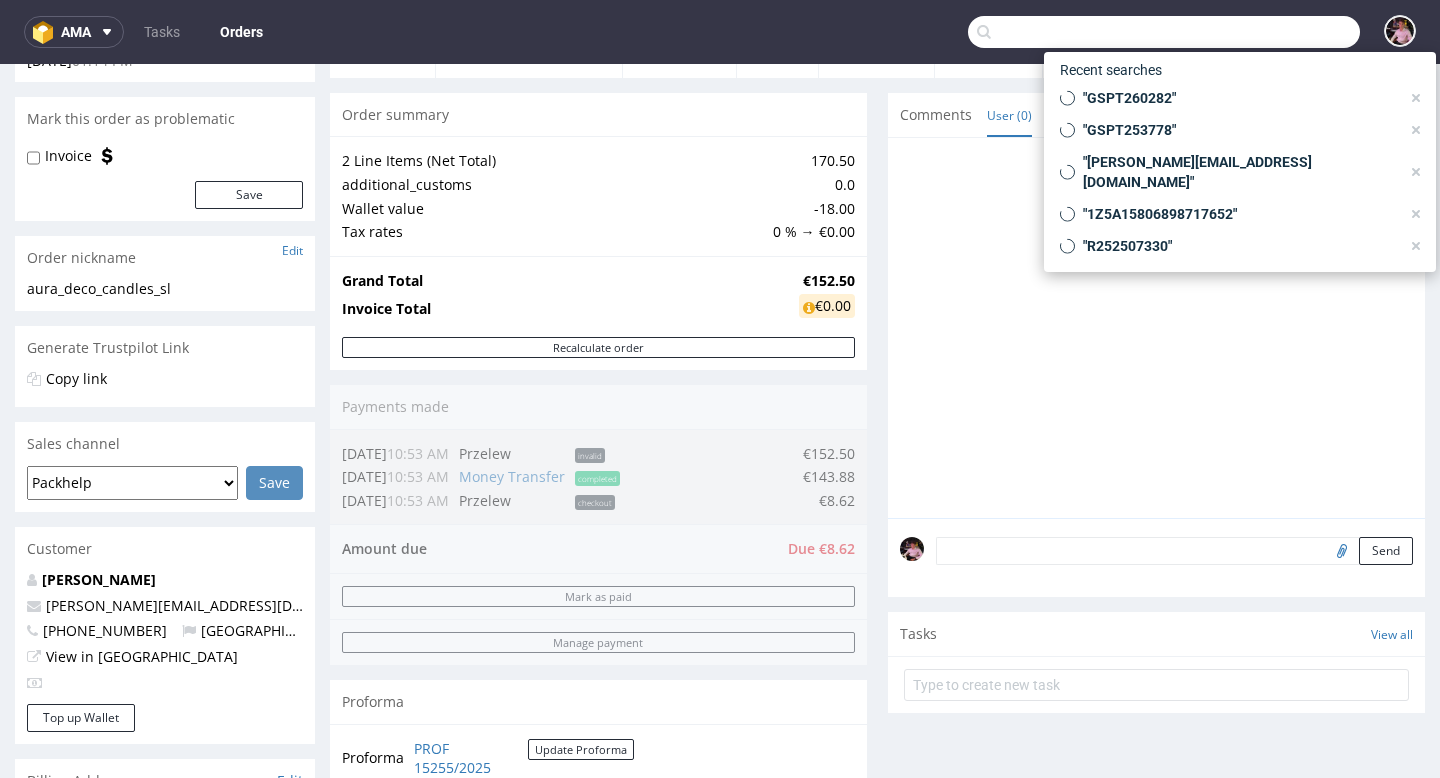 click at bounding box center (1164, 32) 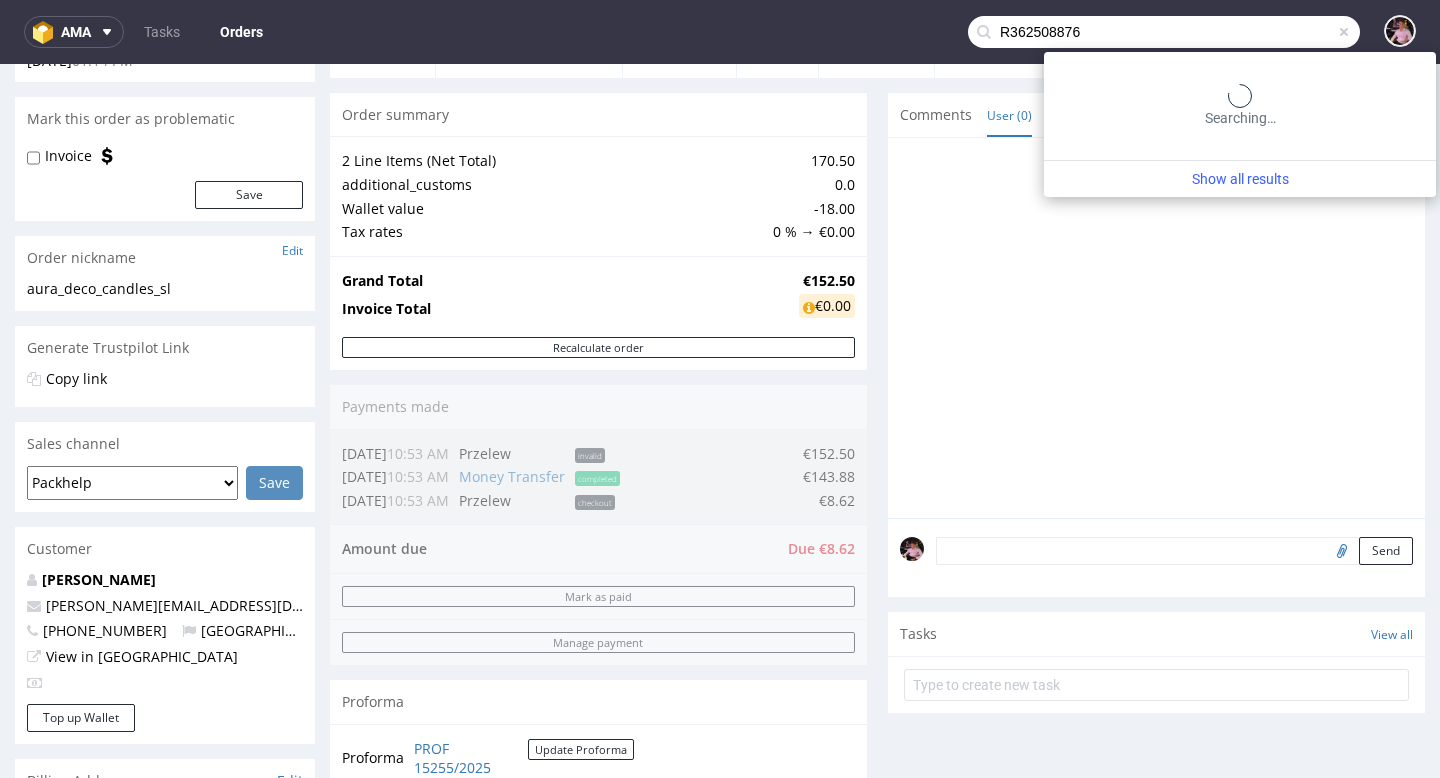 type on "R362508876" 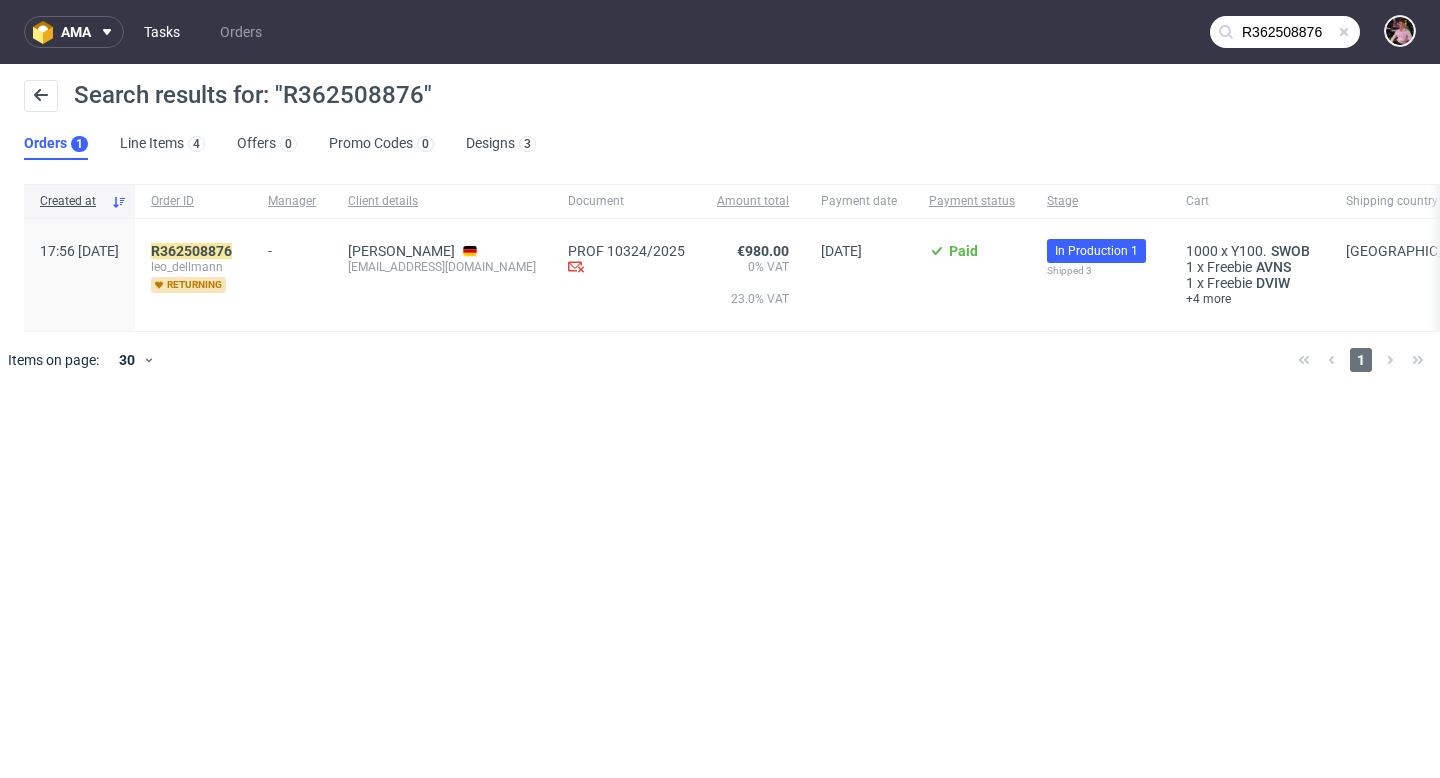 click on "Tasks" at bounding box center [162, 32] 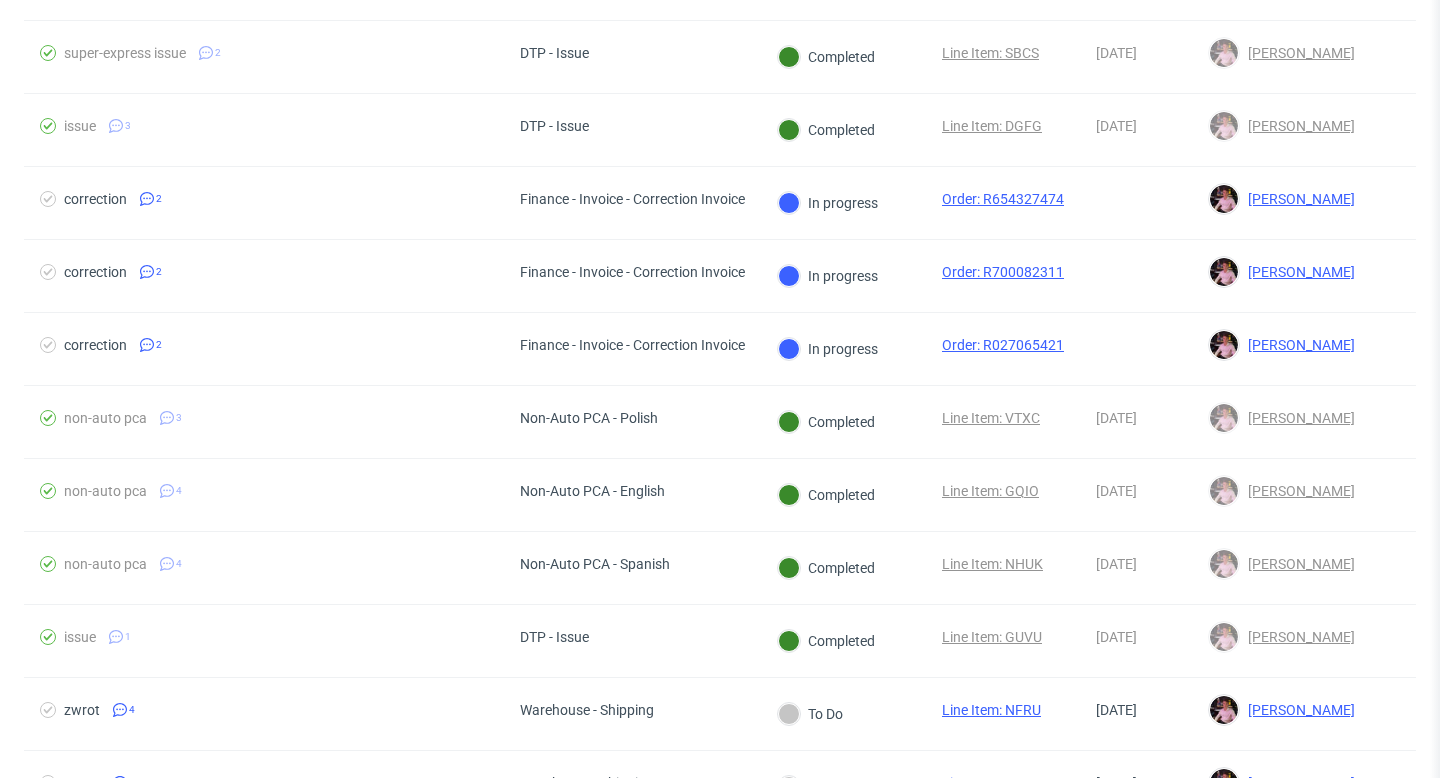 scroll, scrollTop: 0, scrollLeft: 0, axis: both 